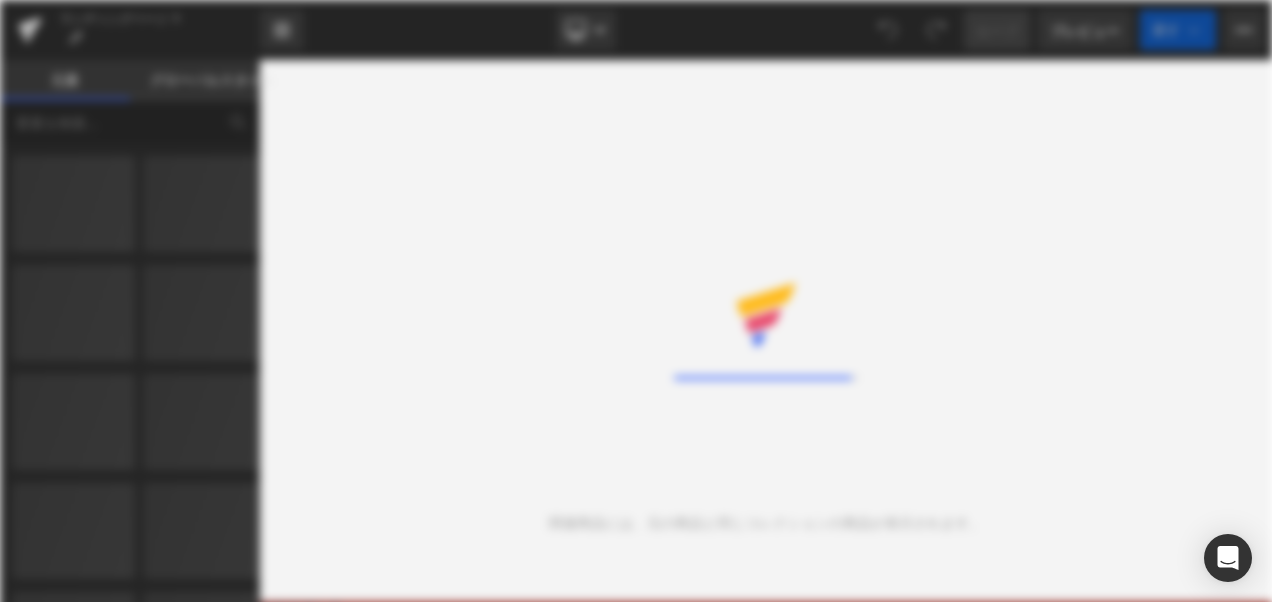 scroll, scrollTop: 0, scrollLeft: 0, axis: both 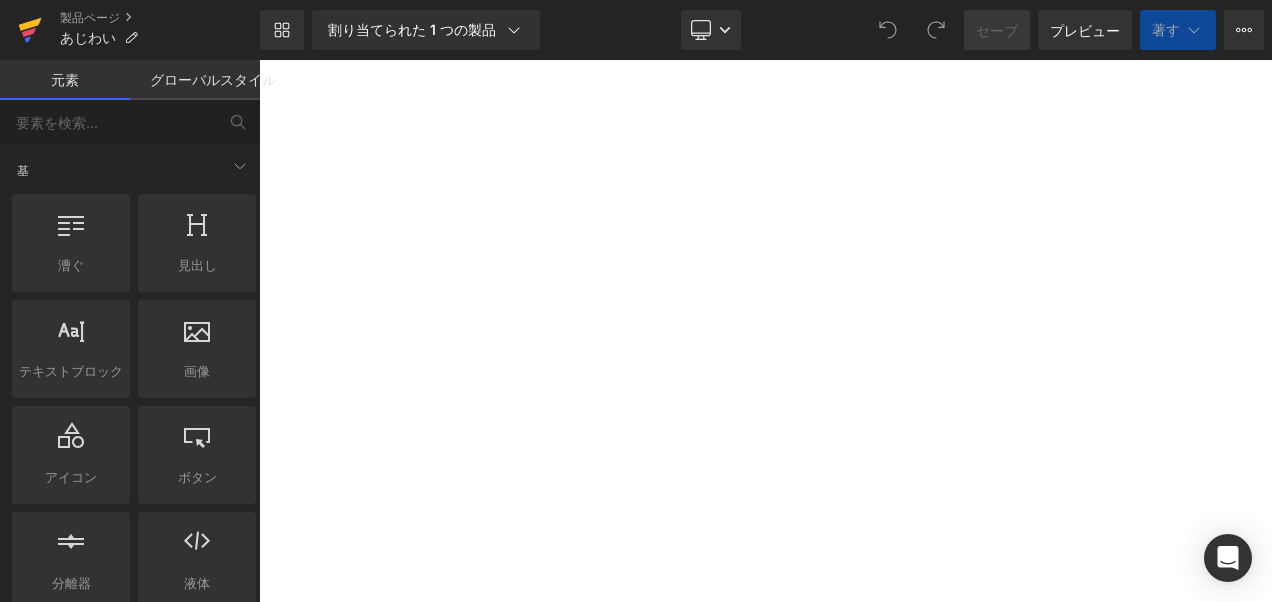 select 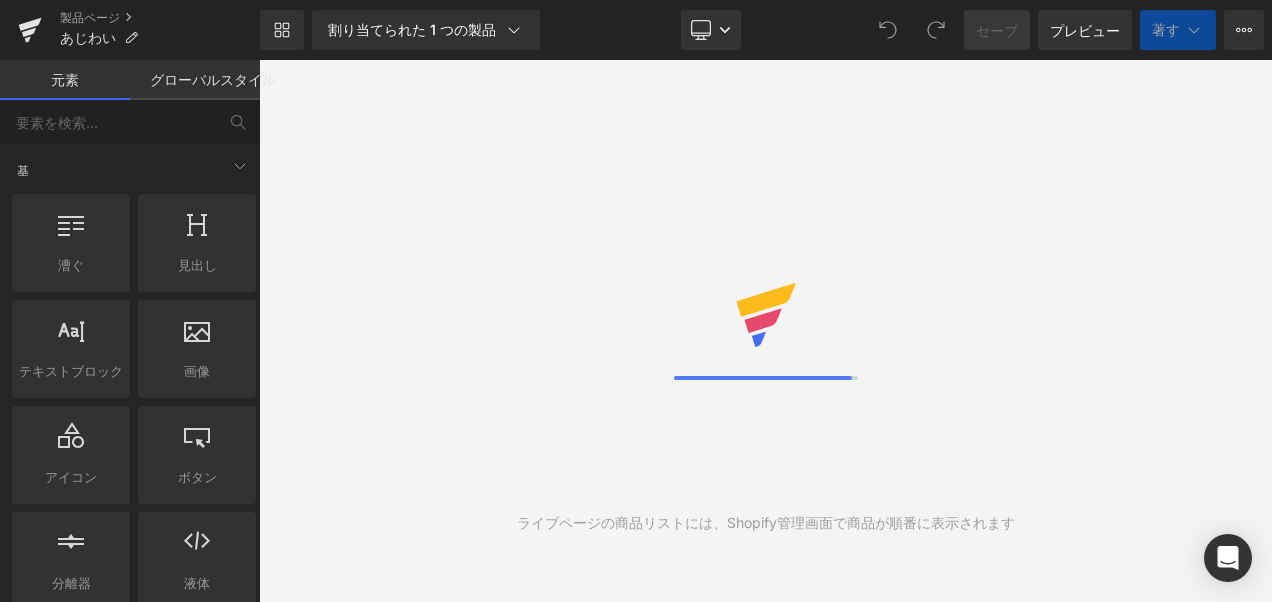 scroll, scrollTop: 0, scrollLeft: 0, axis: both 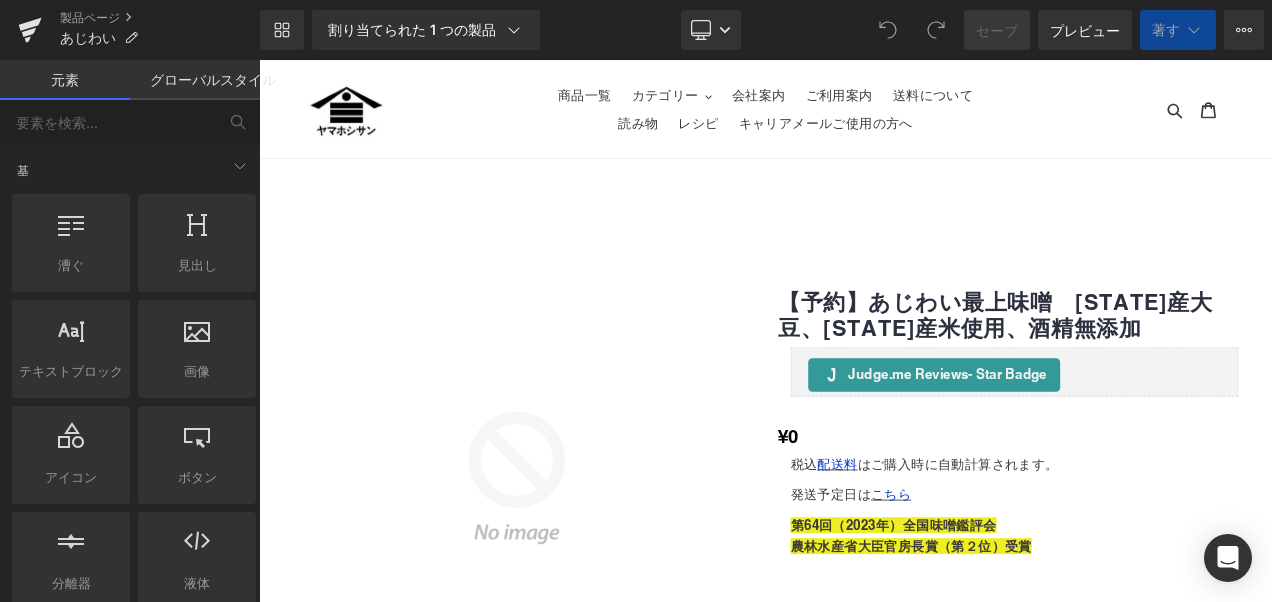select 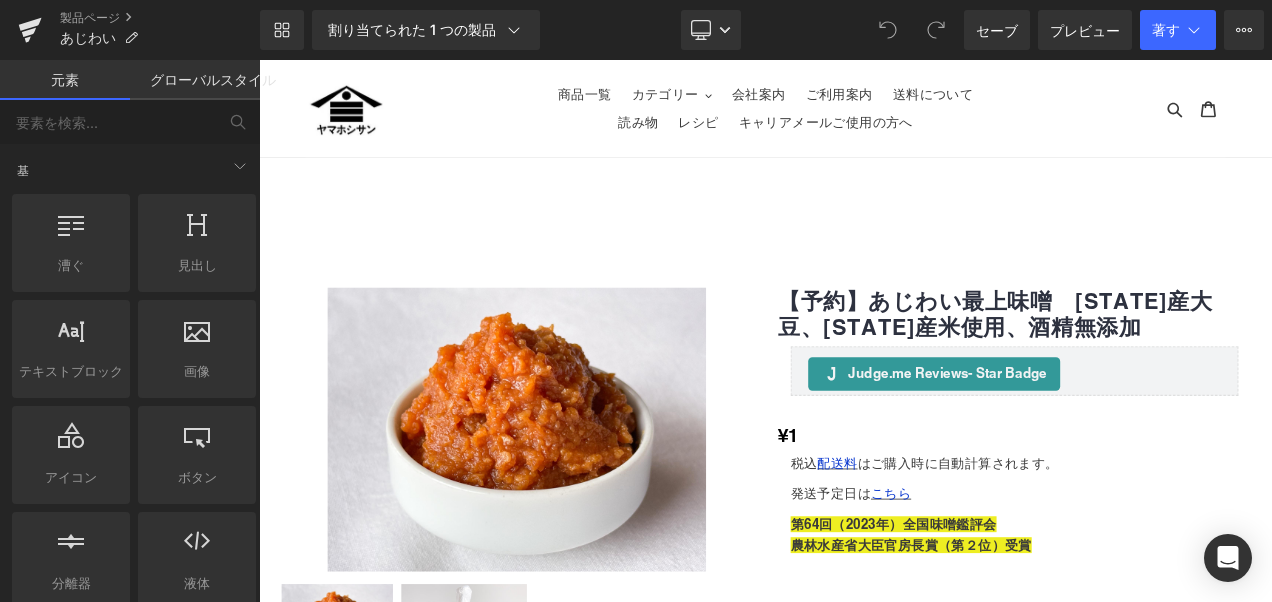click 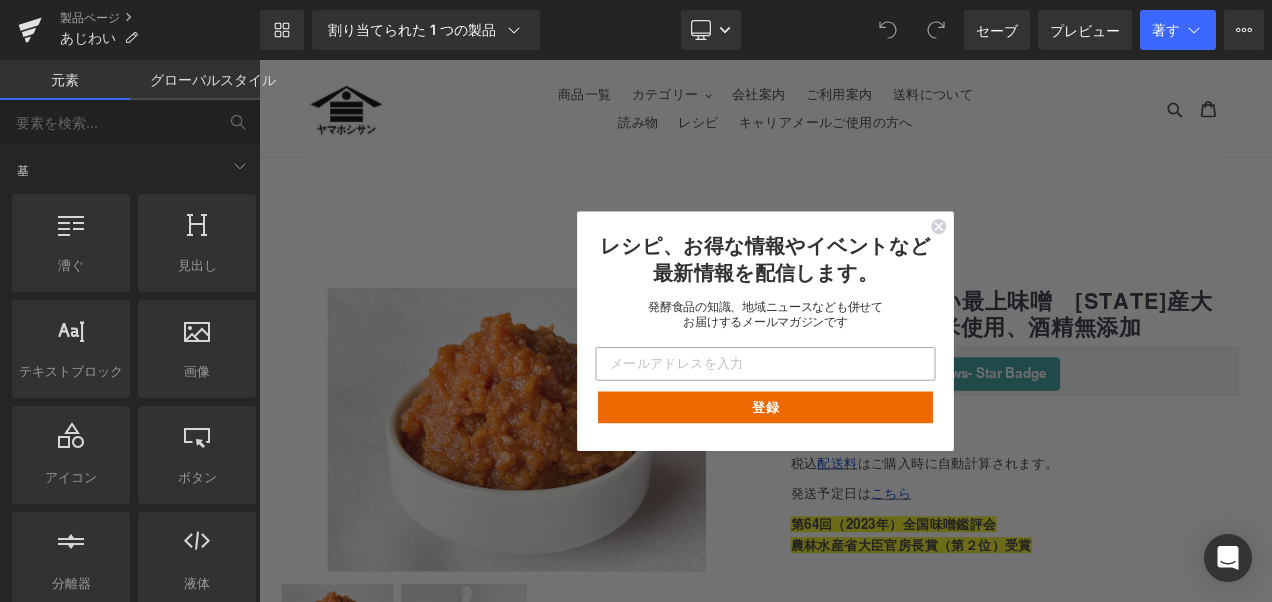 click 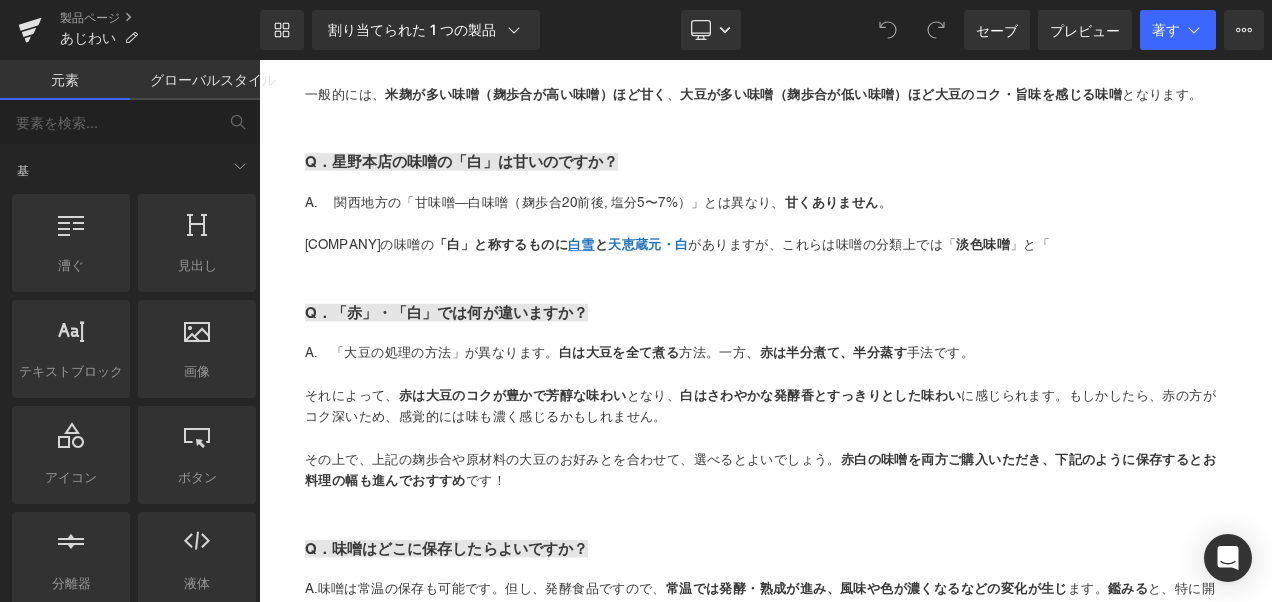 scroll, scrollTop: 0, scrollLeft: 0, axis: both 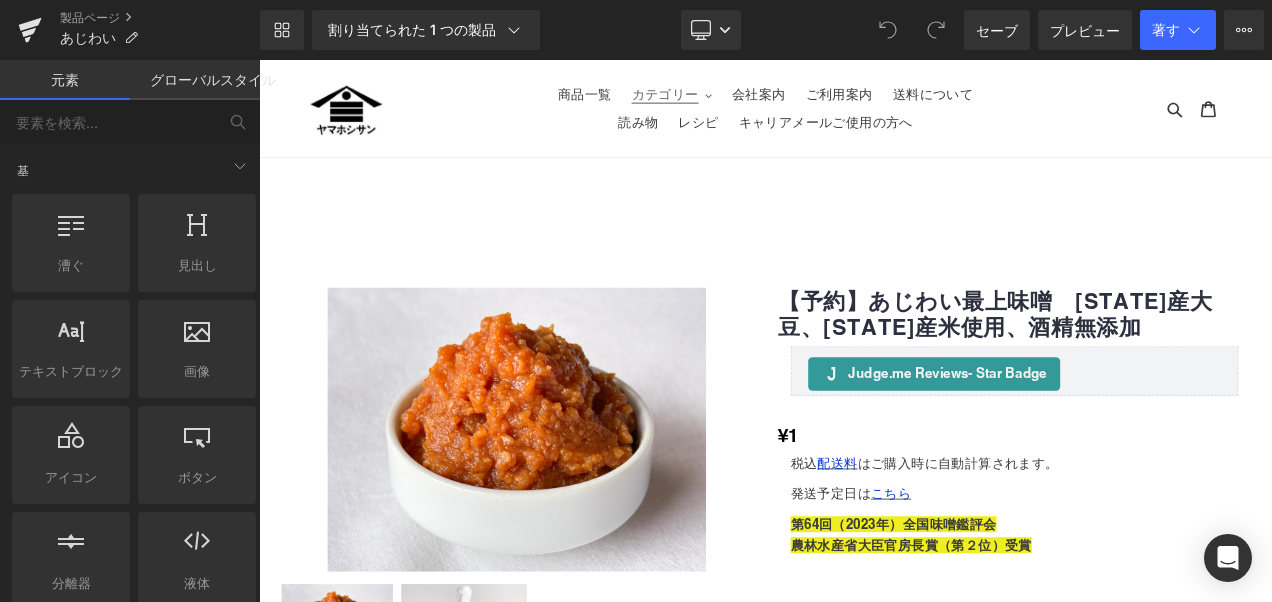 click 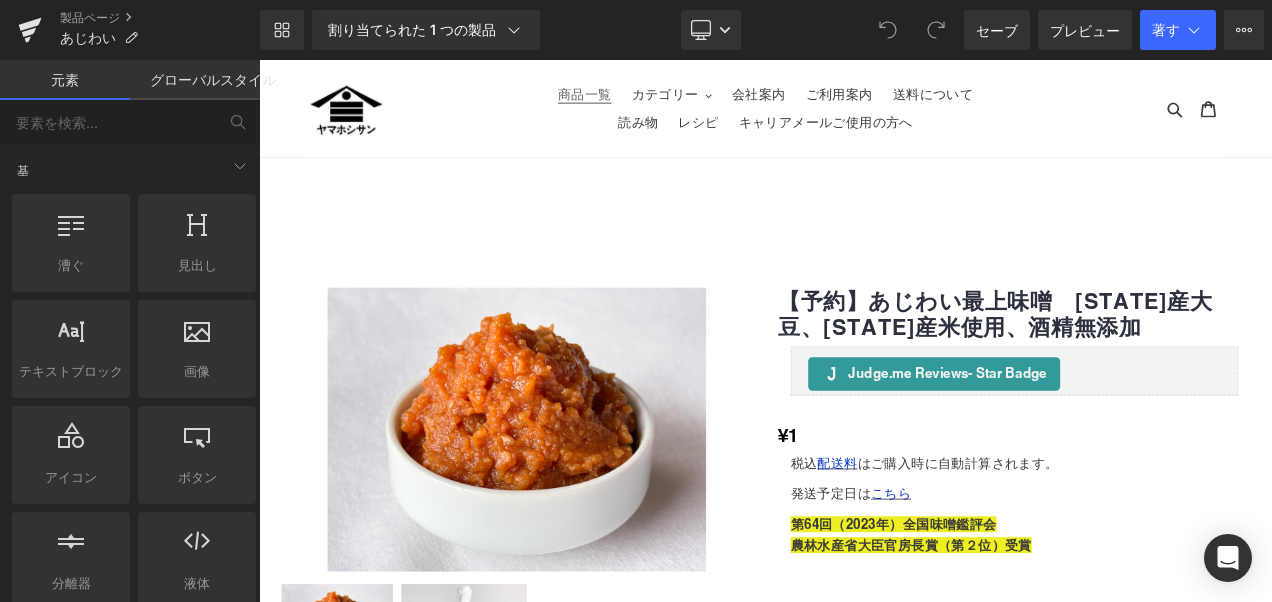 click on "商品一覧" at bounding box center [648, 102] 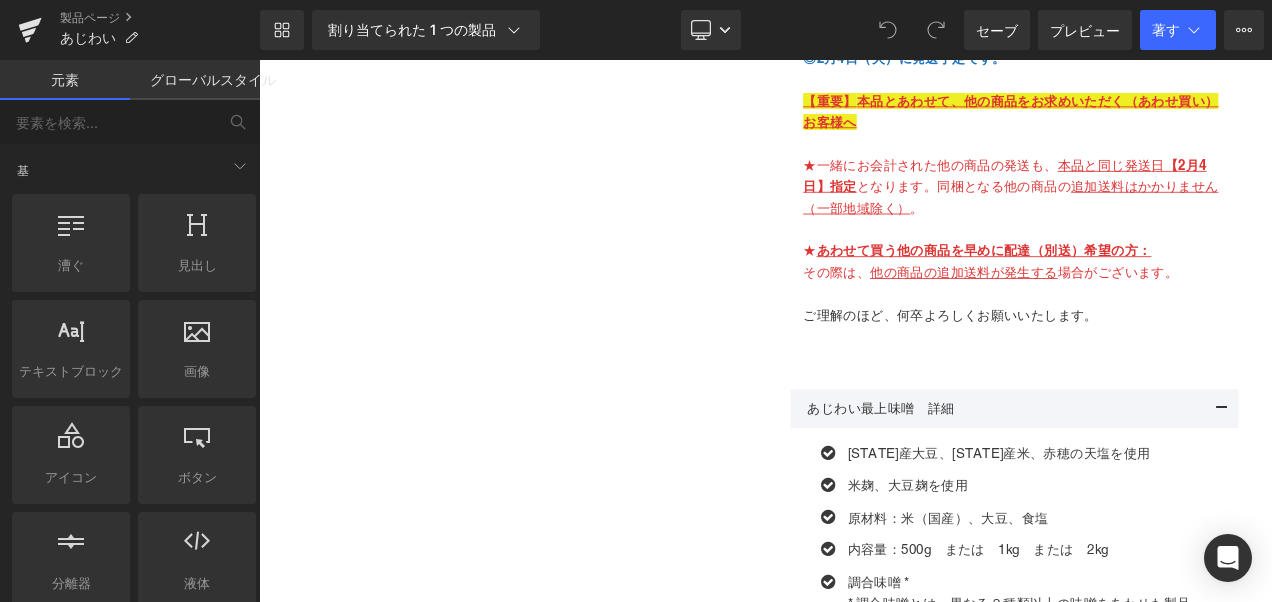 scroll, scrollTop: 0, scrollLeft: 0, axis: both 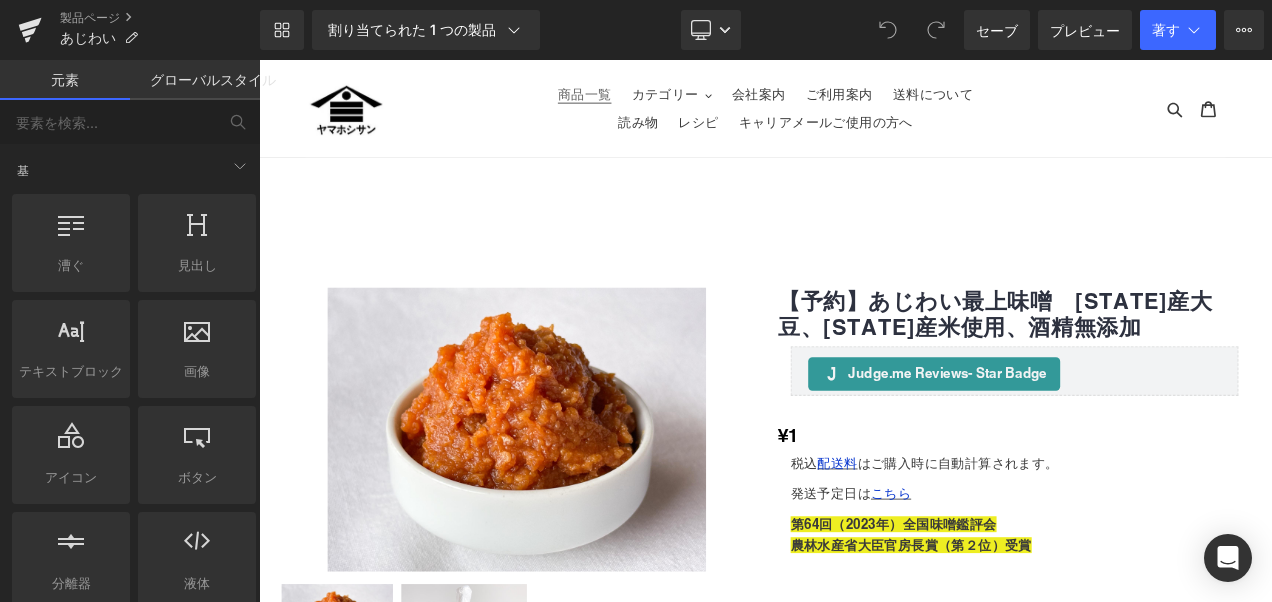 drag, startPoint x: 1464, startPoint y: 125, endPoint x: 1508, endPoint y: 96, distance: 52.69725 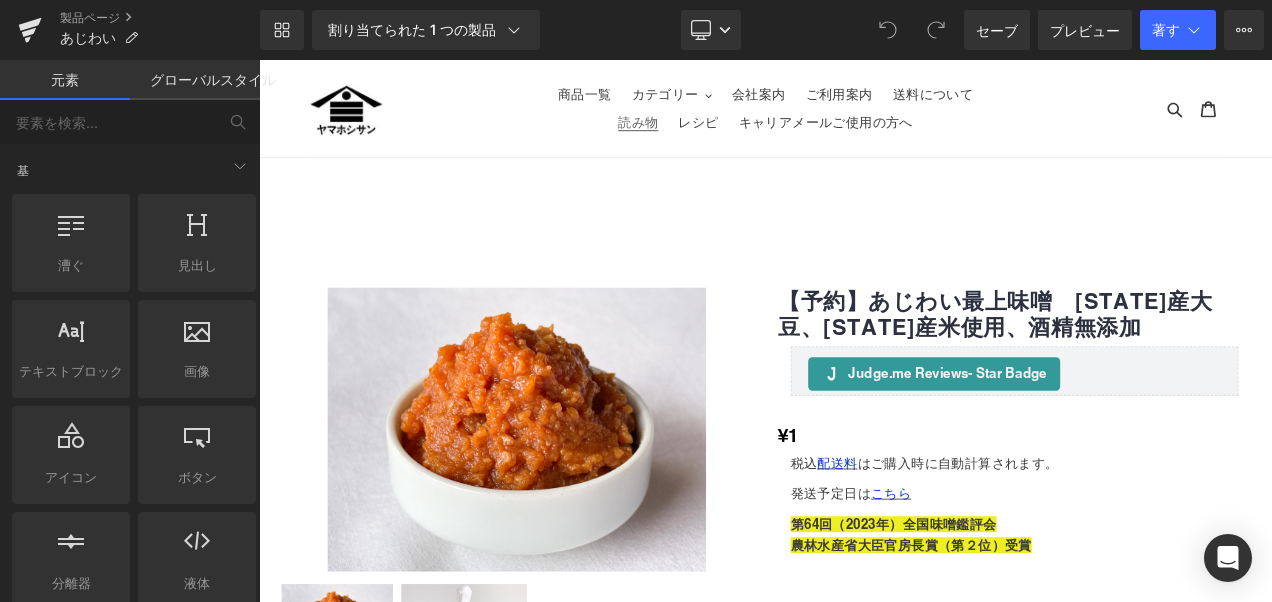 click on "読み物" at bounding box center [712, 135] 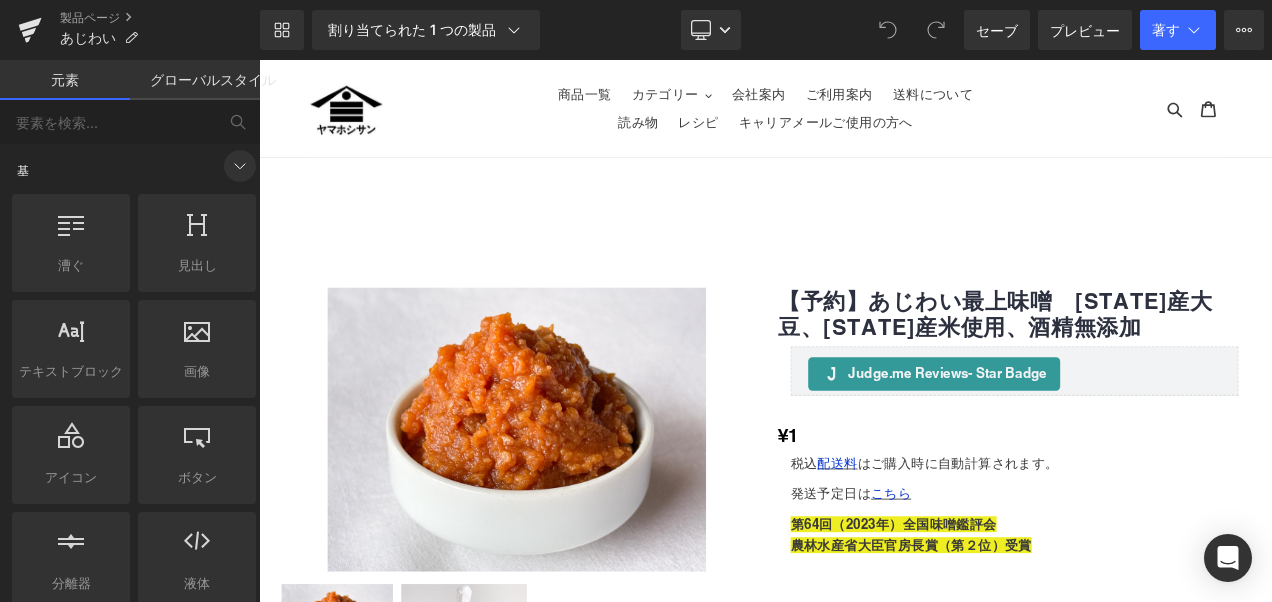 click 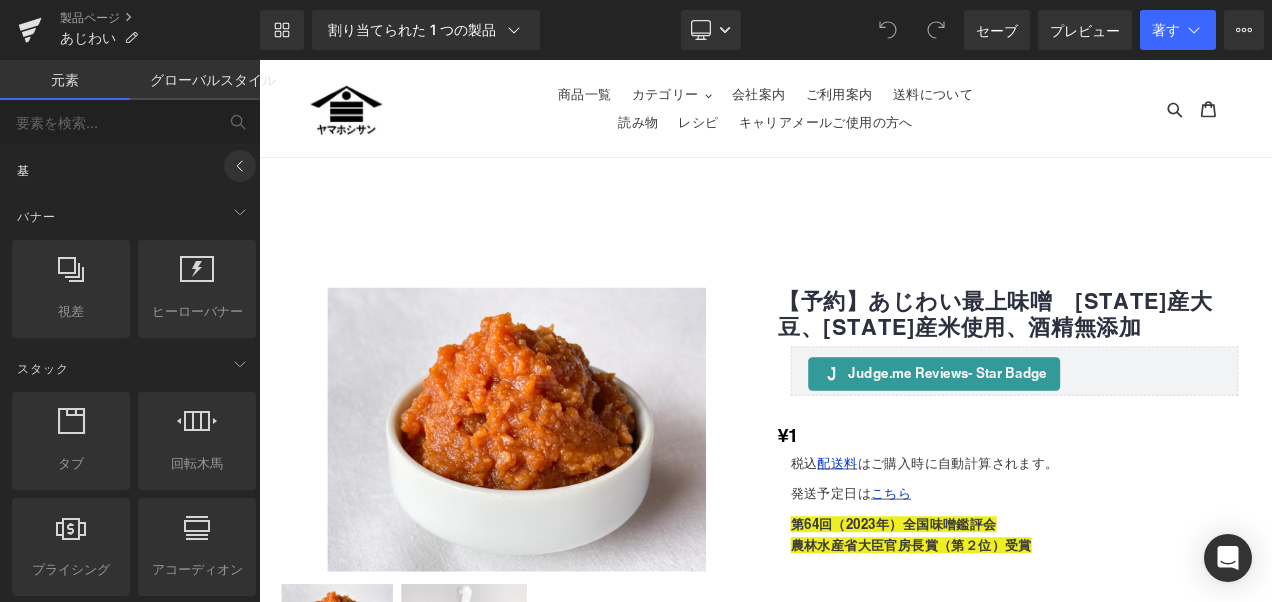 click 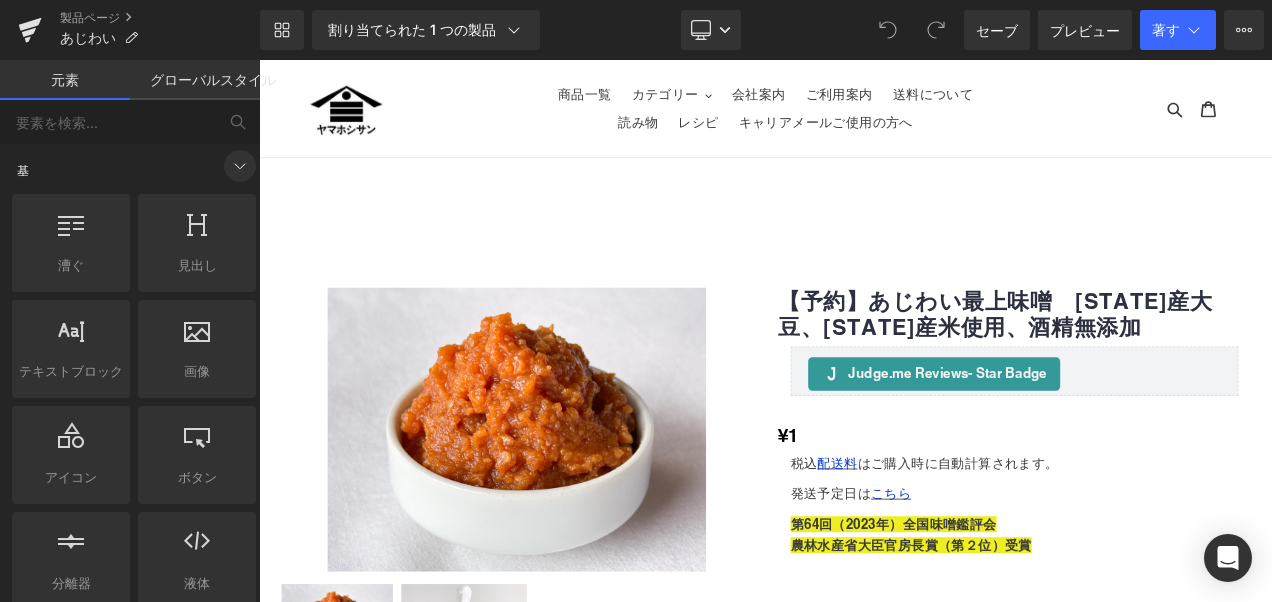 click 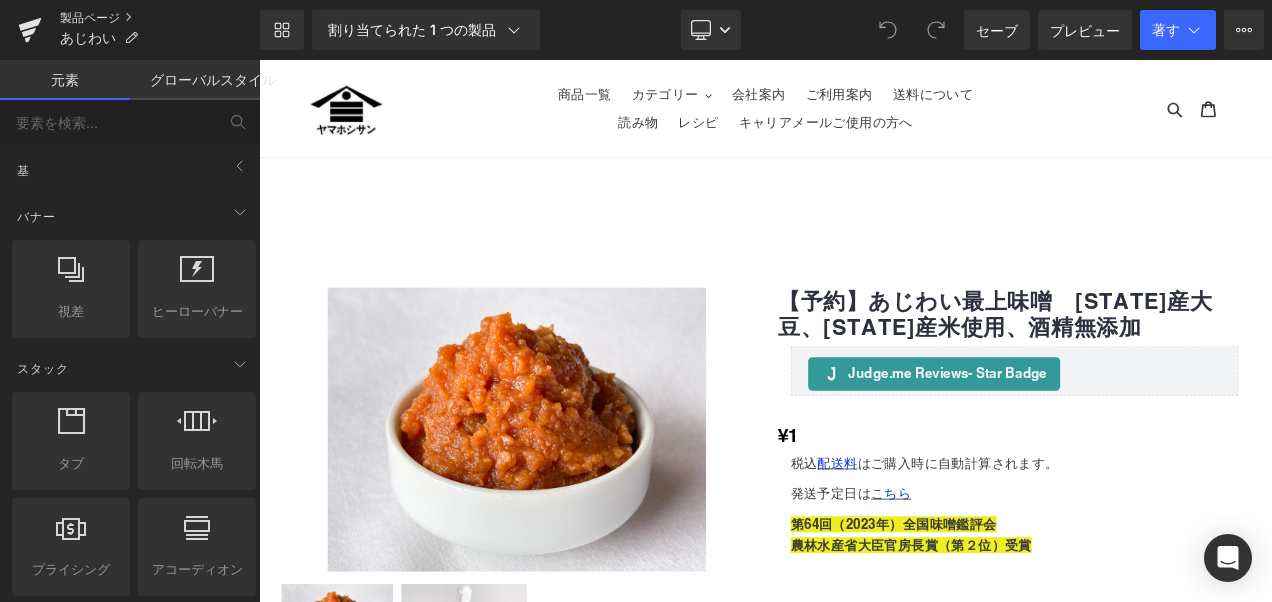 click on "製品ページ" at bounding box center [160, 18] 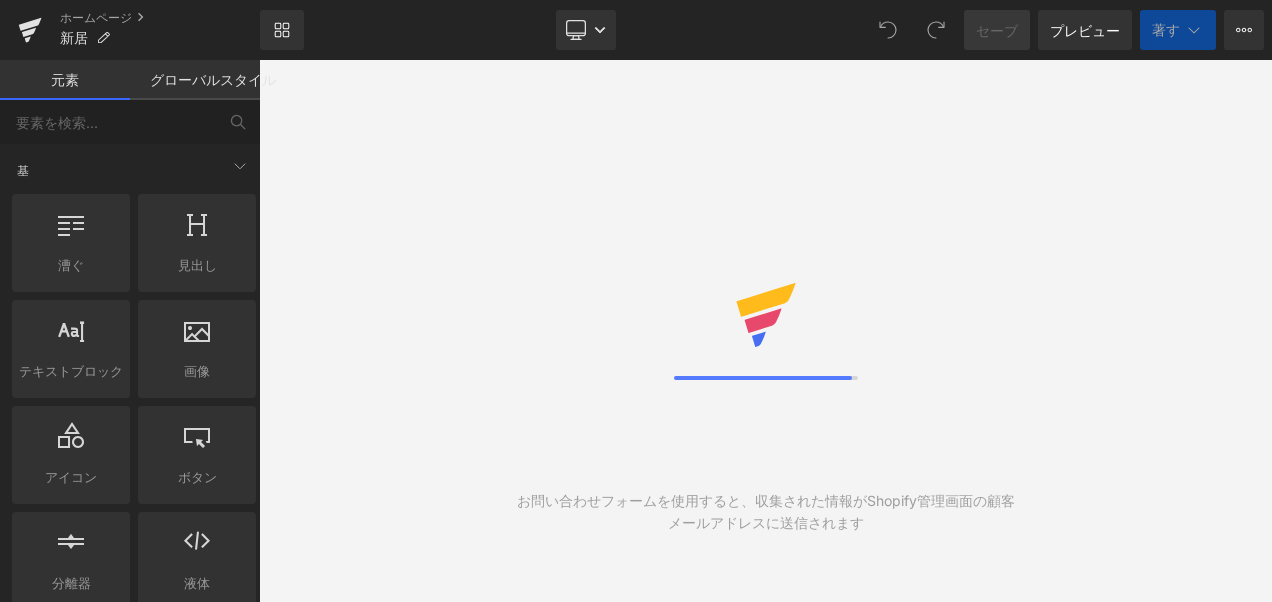 scroll, scrollTop: 0, scrollLeft: 0, axis: both 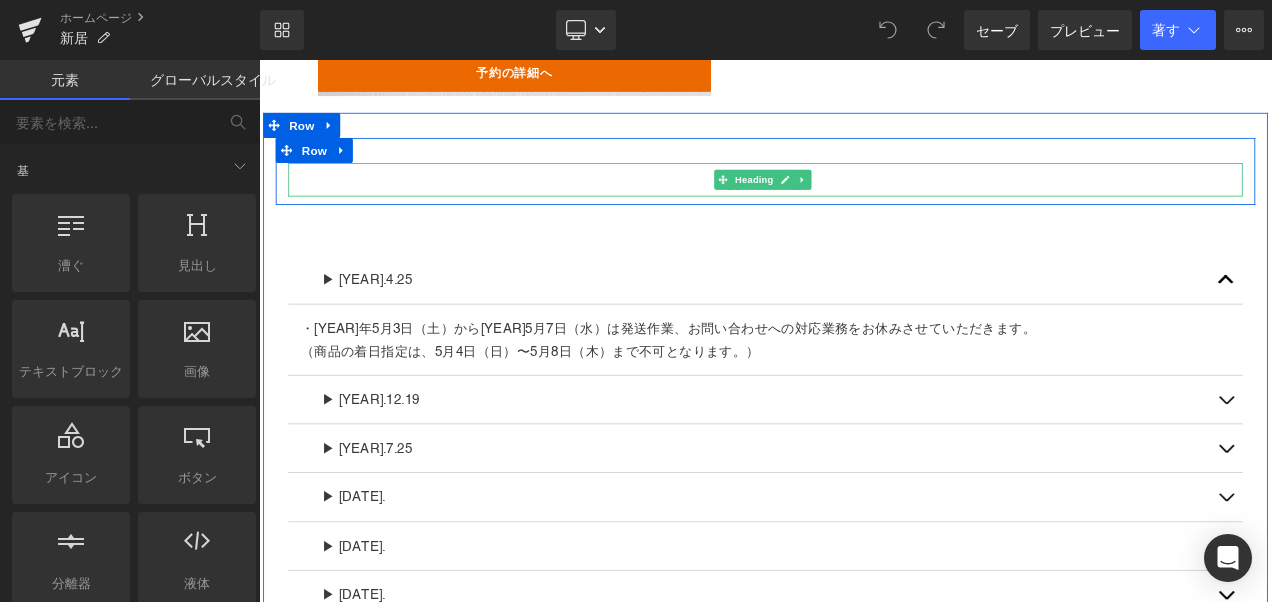 click on "お知らせ" at bounding box center [864, 203] 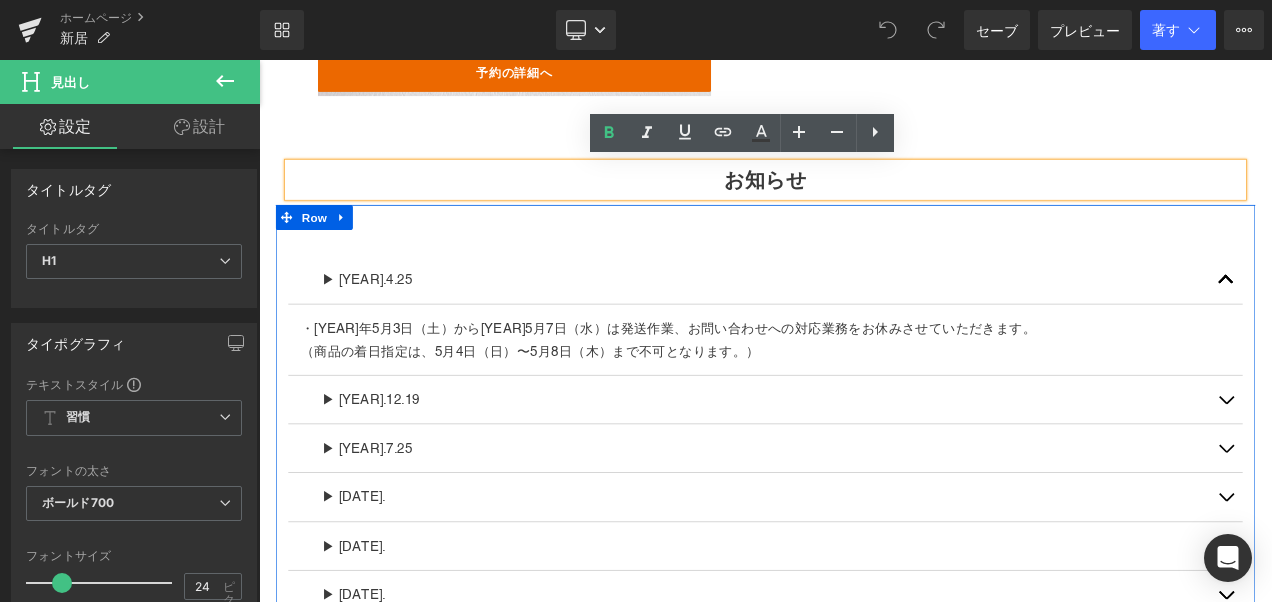 click on "▶ [YEAR].4.25
Text Block" at bounding box center [864, 322] 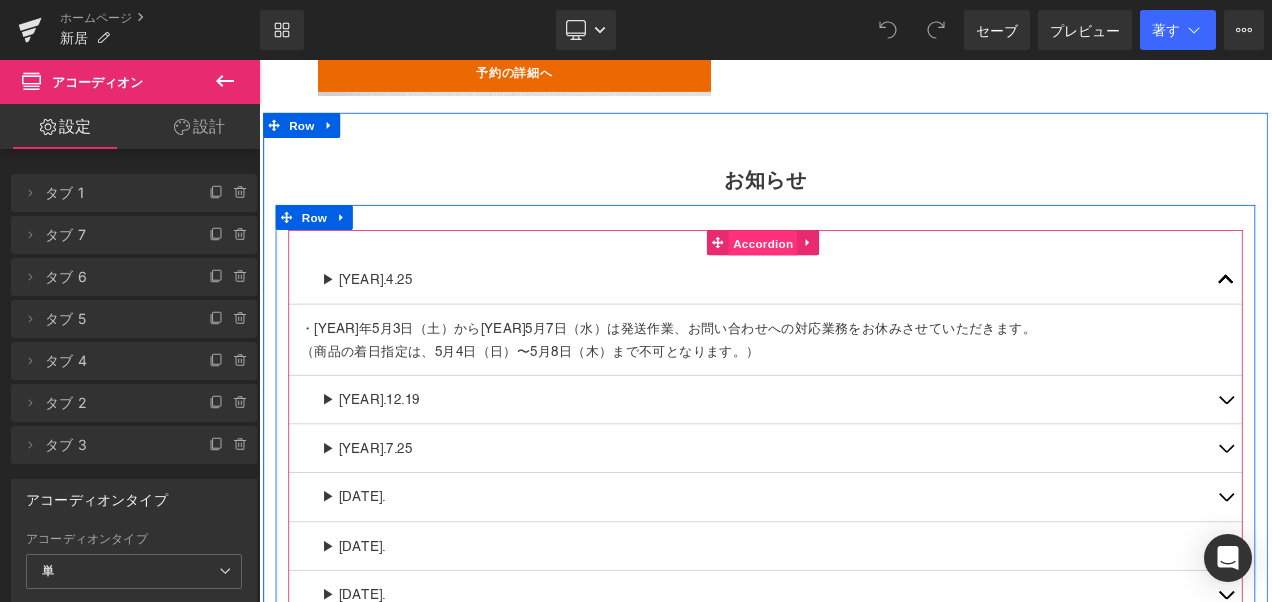 click on "Accordion" at bounding box center [861, 279] 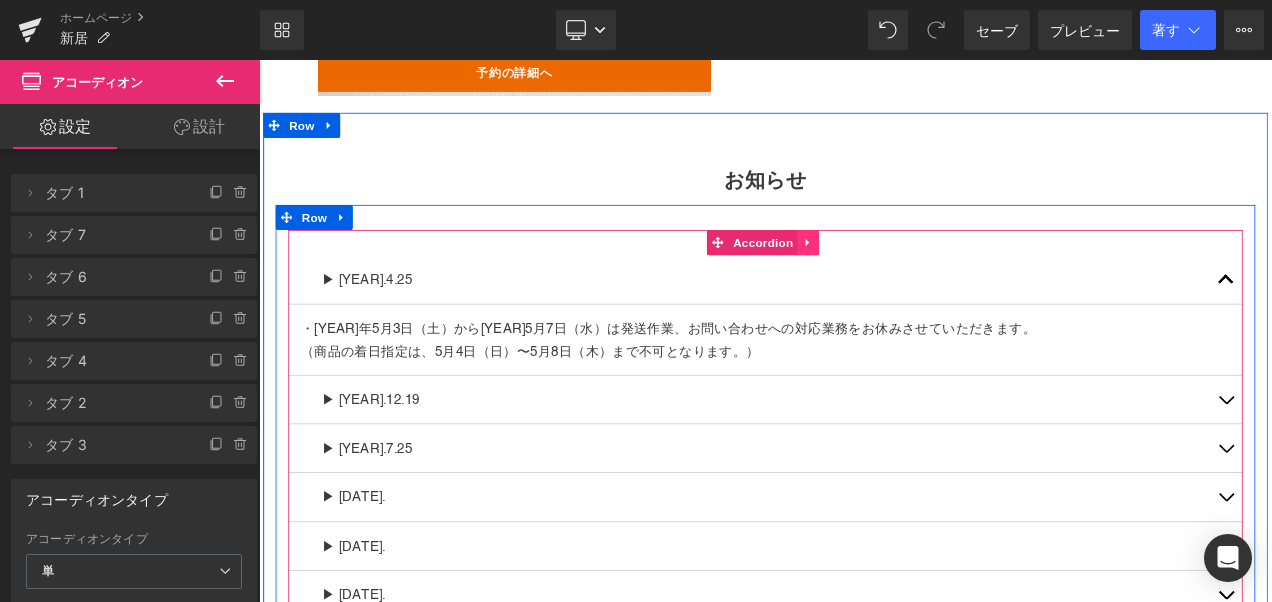 click 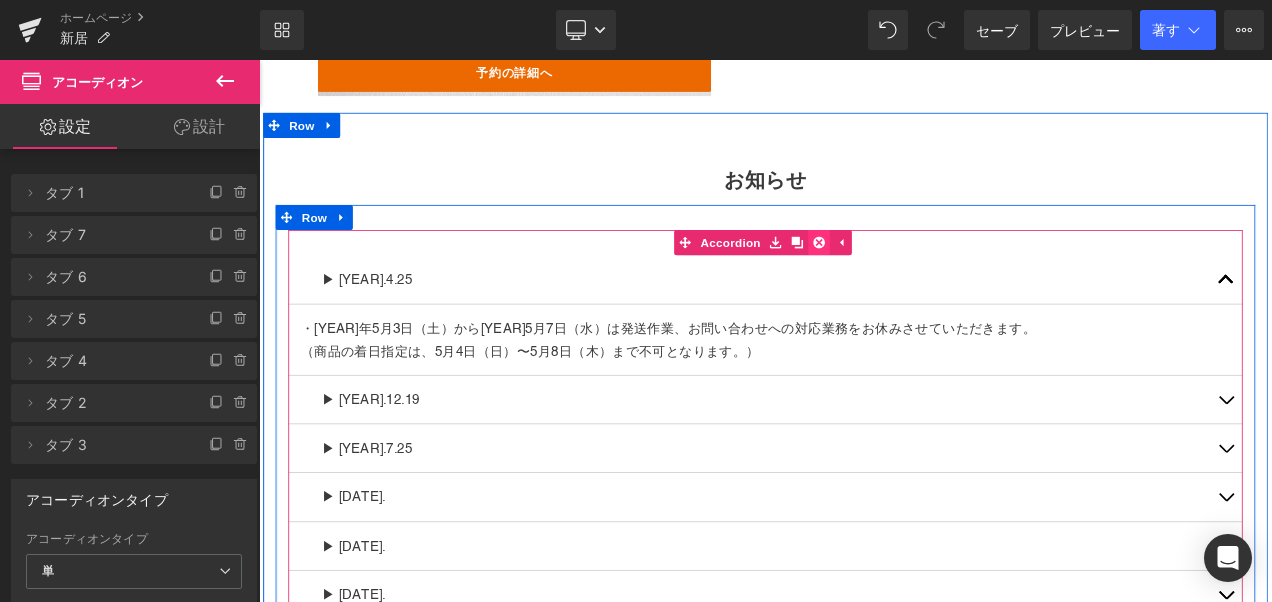 click 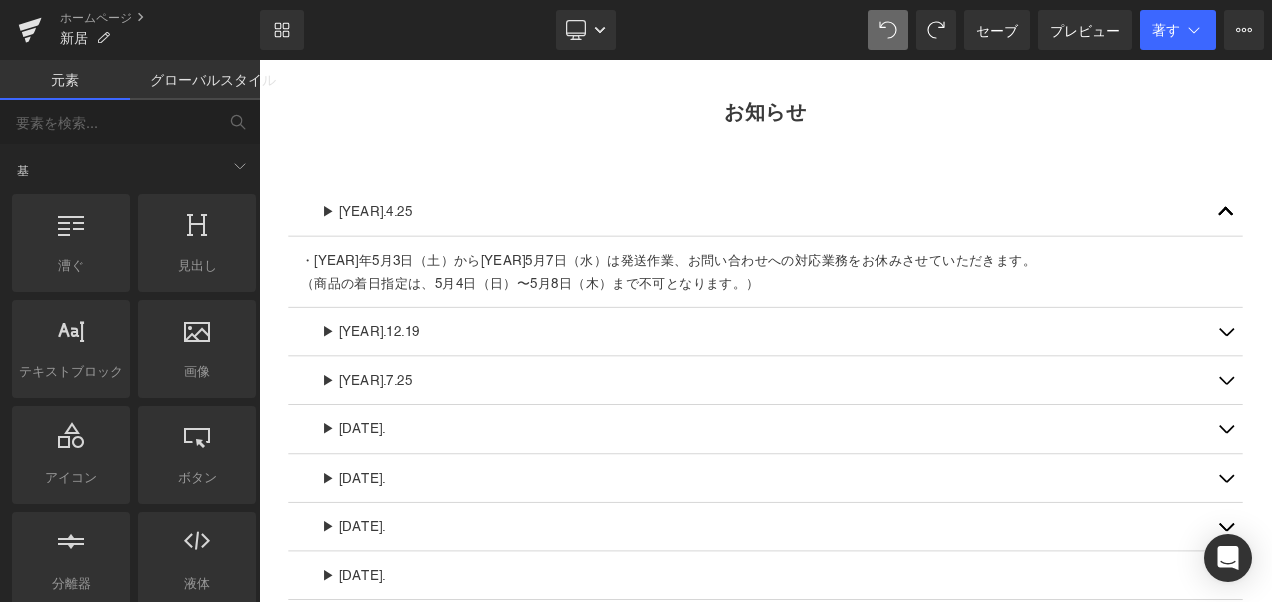scroll, scrollTop: 2846, scrollLeft: 0, axis: vertical 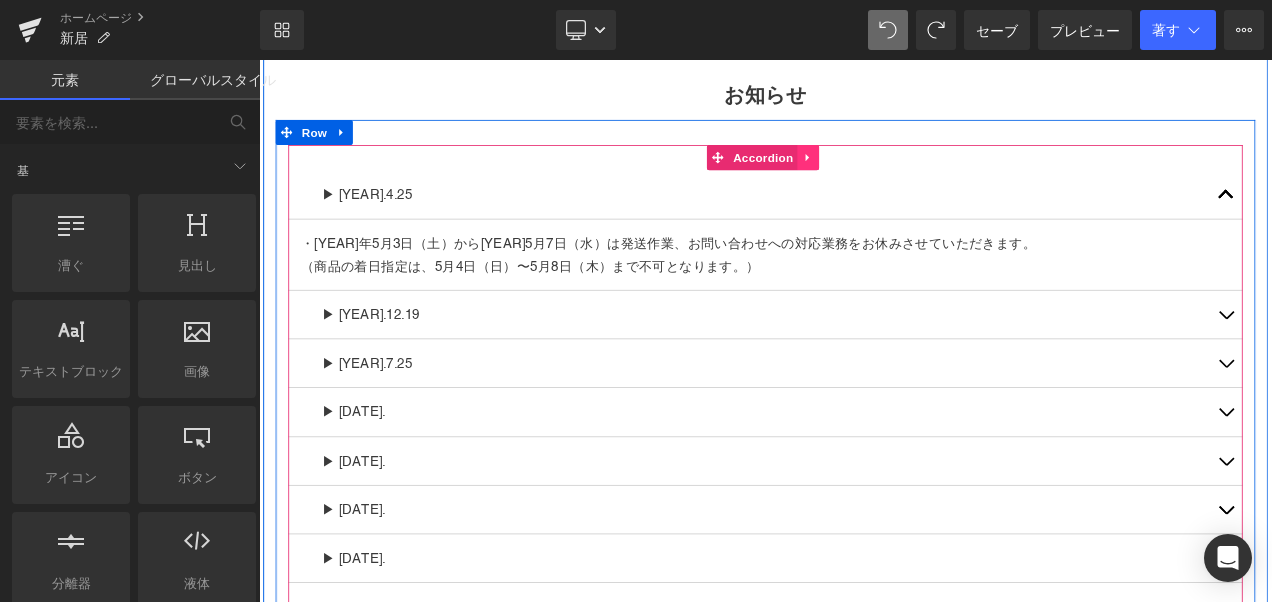 click 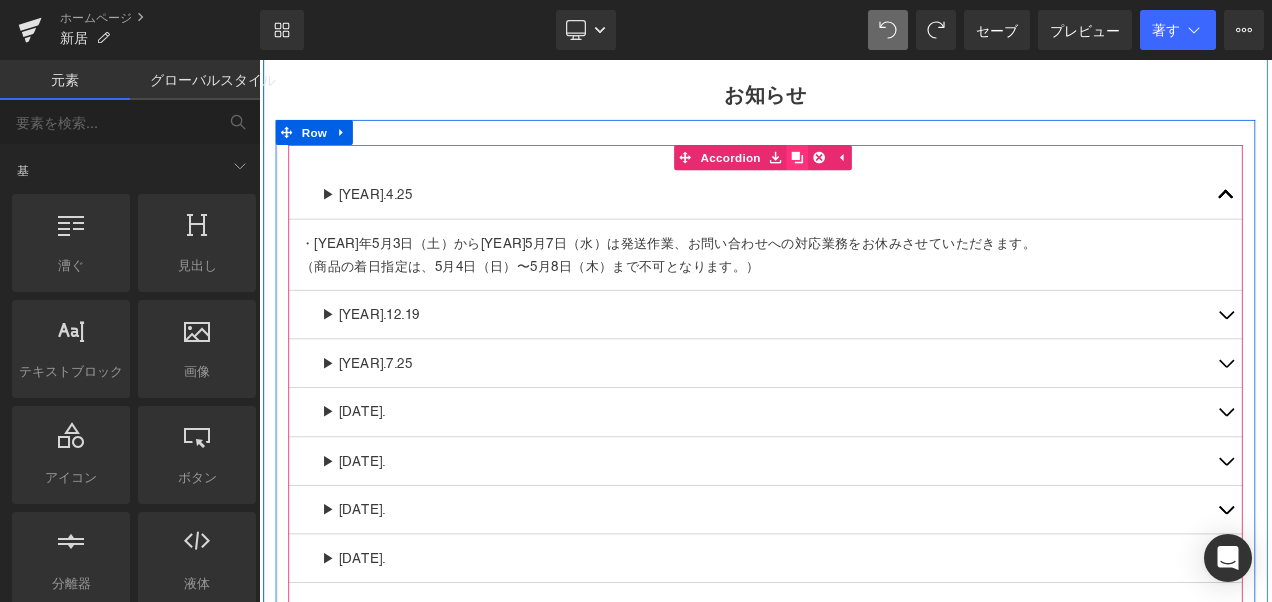 click 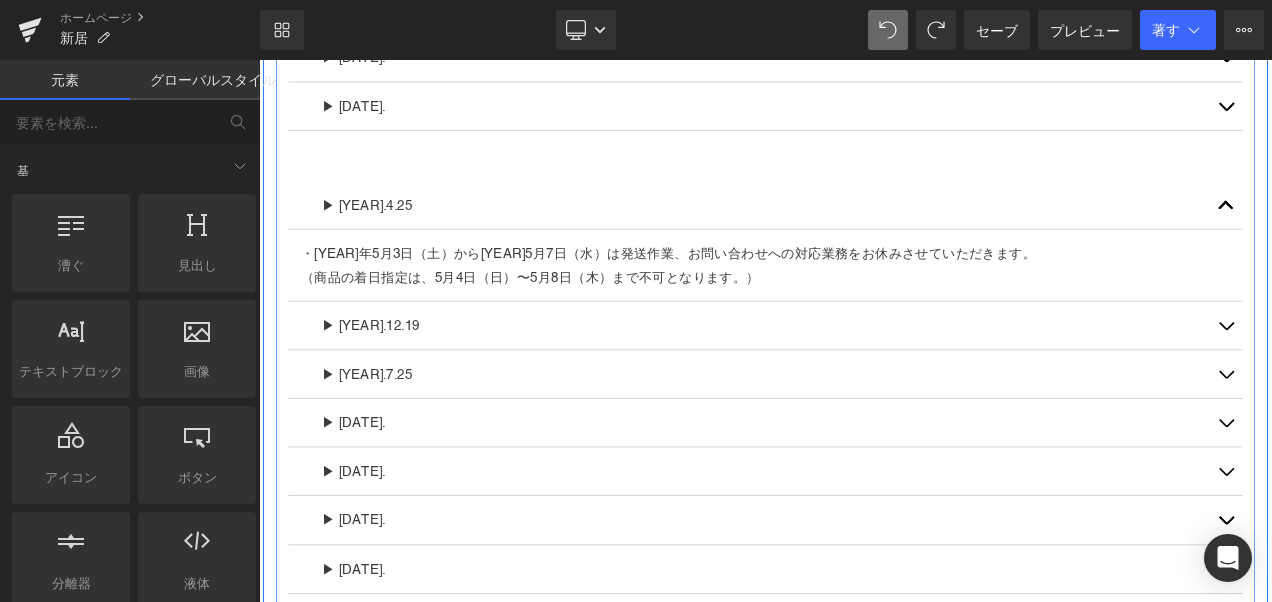 scroll, scrollTop: 3418, scrollLeft: 0, axis: vertical 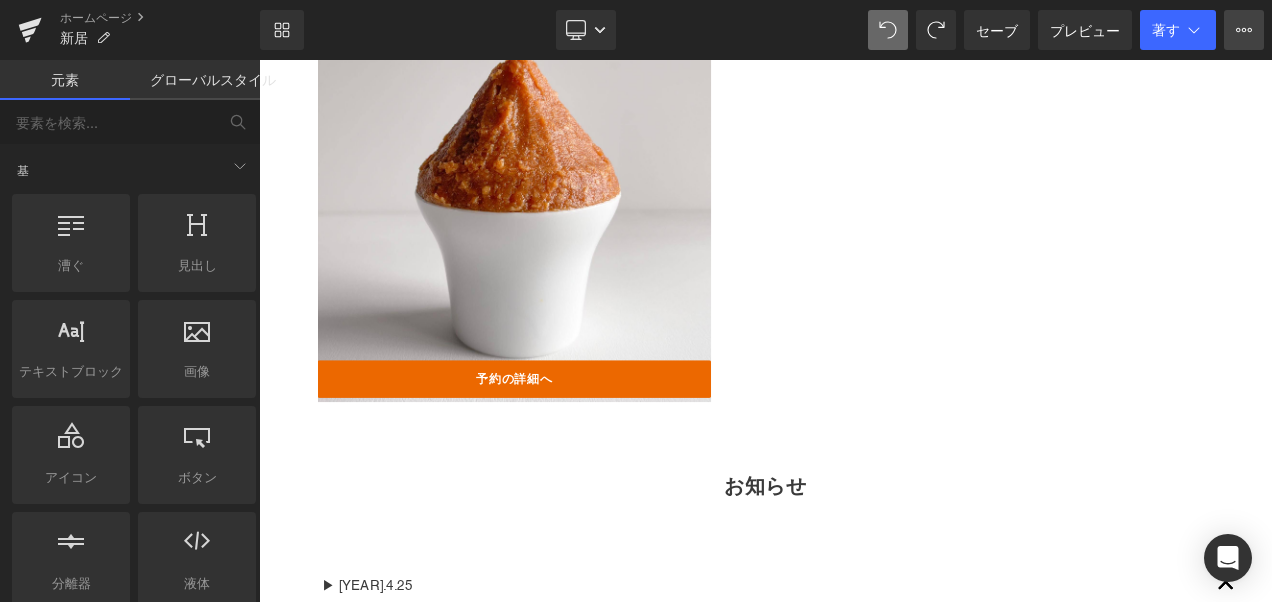 click on "View Live Page View with current Template Save Template to Library Schedule Publish  Optimize  Publish Settings Shortcuts" at bounding box center (1244, 30) 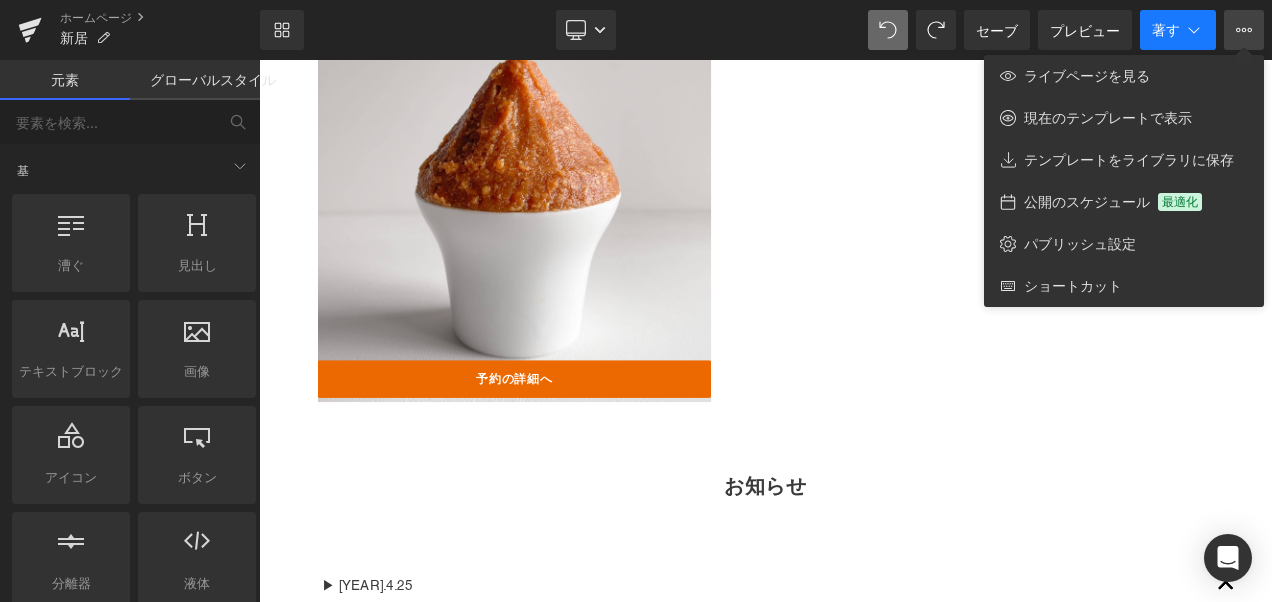 click 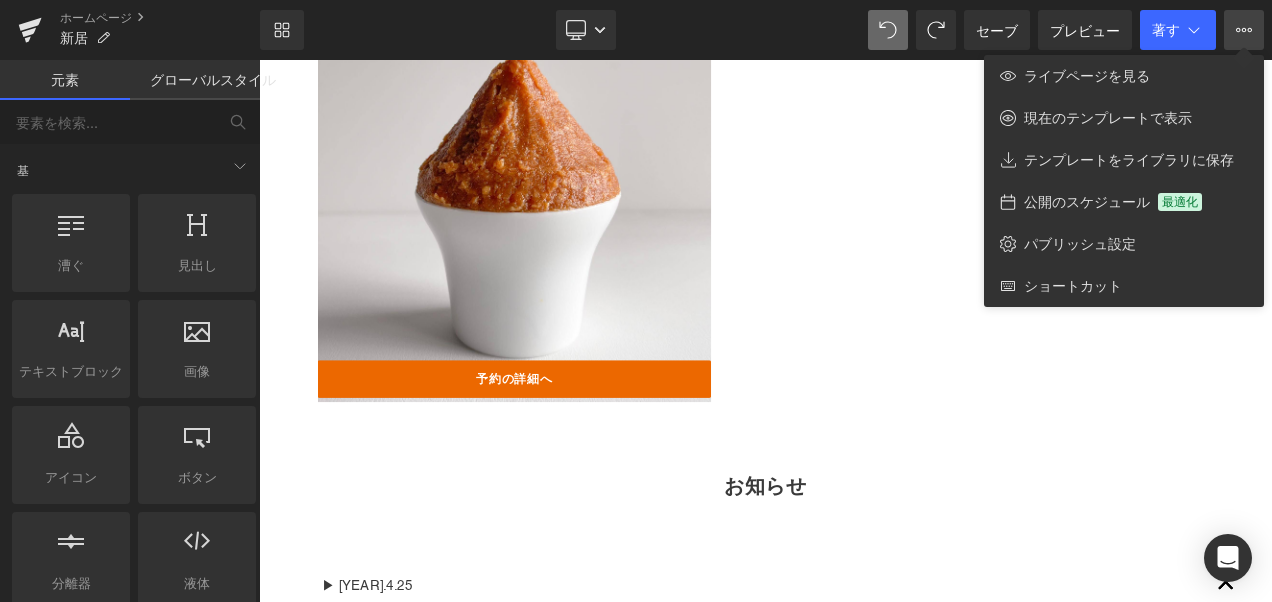 click on "公開のスケジュール" at bounding box center (1087, 202) 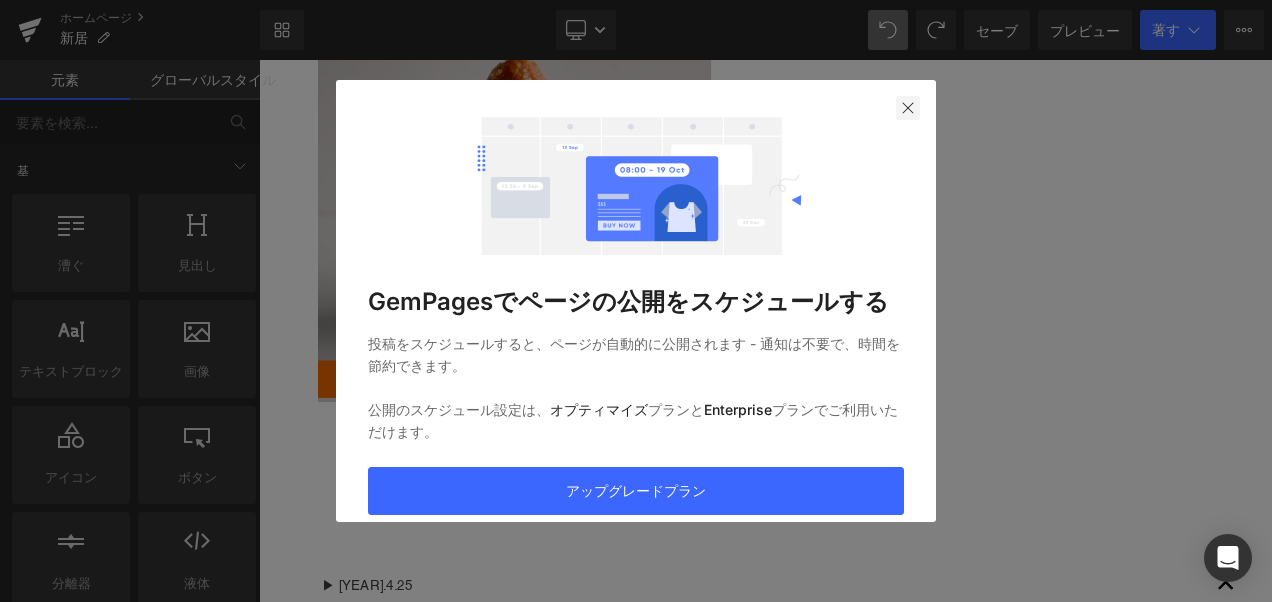 click at bounding box center (908, 108) 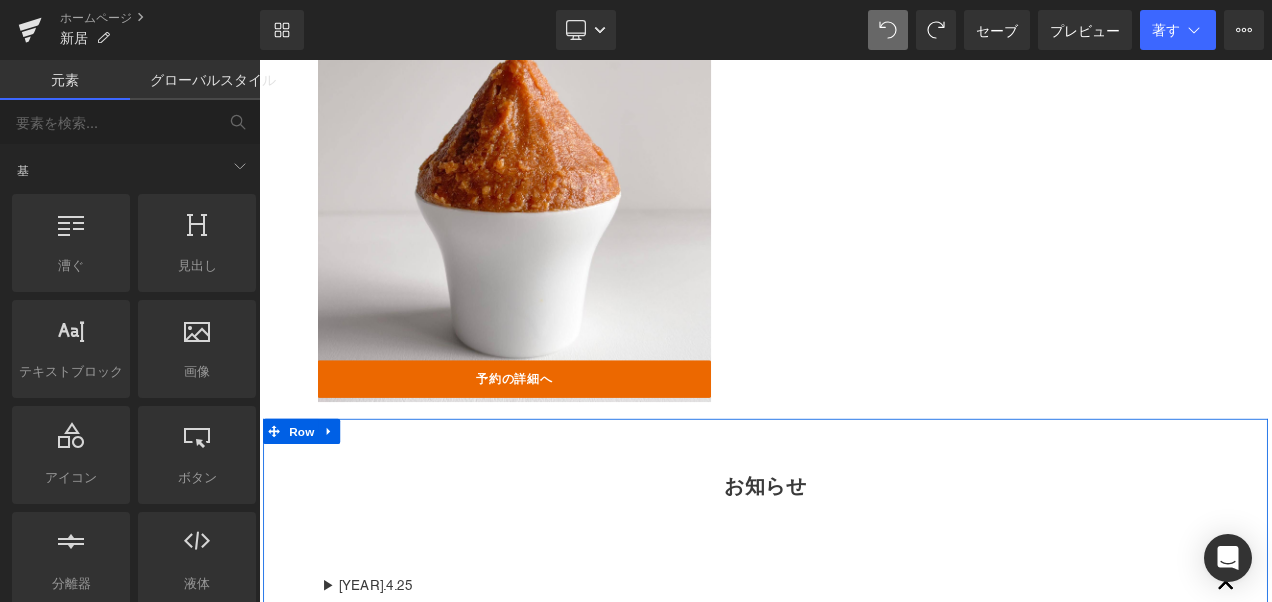 click on "お知らせ" at bounding box center (864, 569) 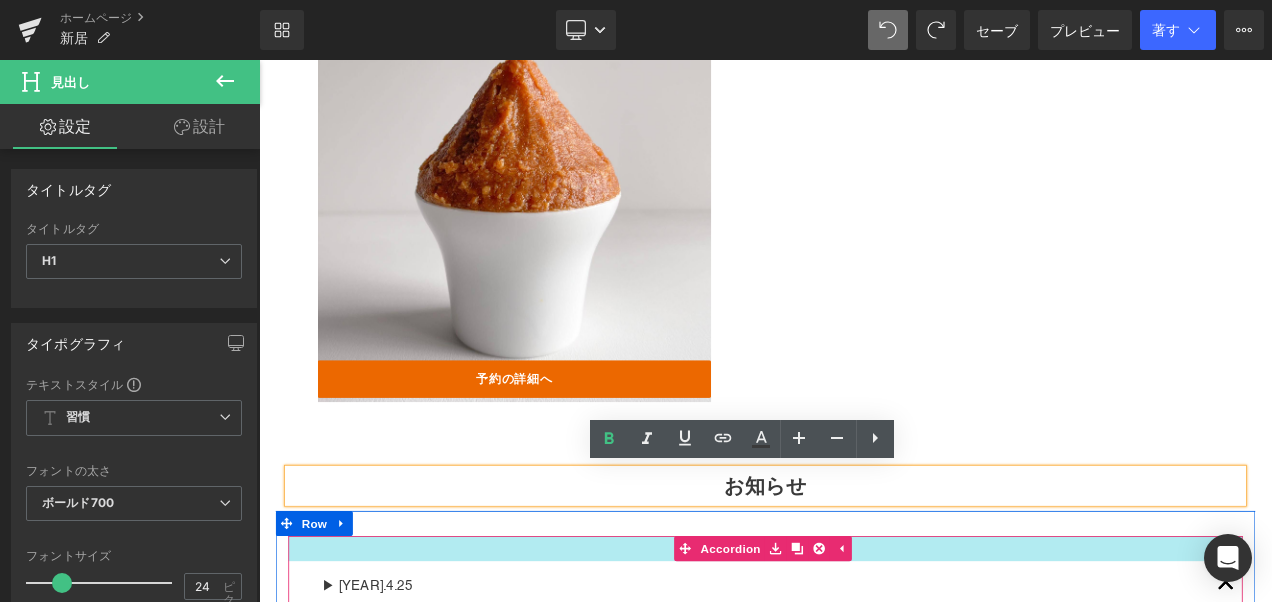 click at bounding box center [864, 644] 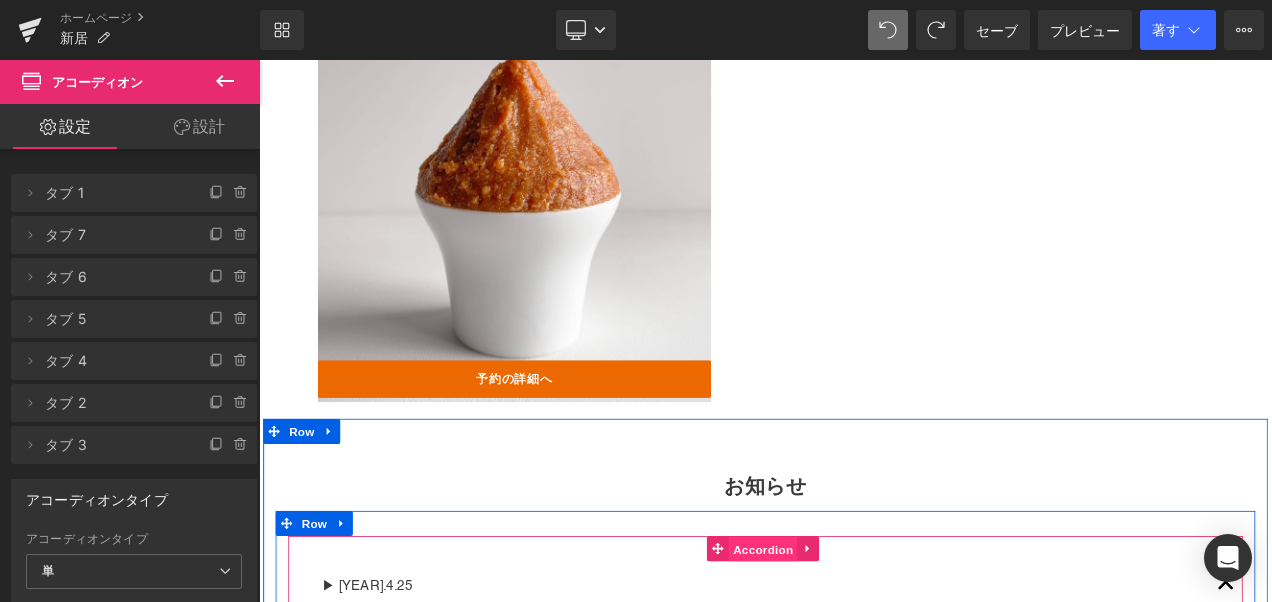 click on "Accordion" at bounding box center (848, 644) 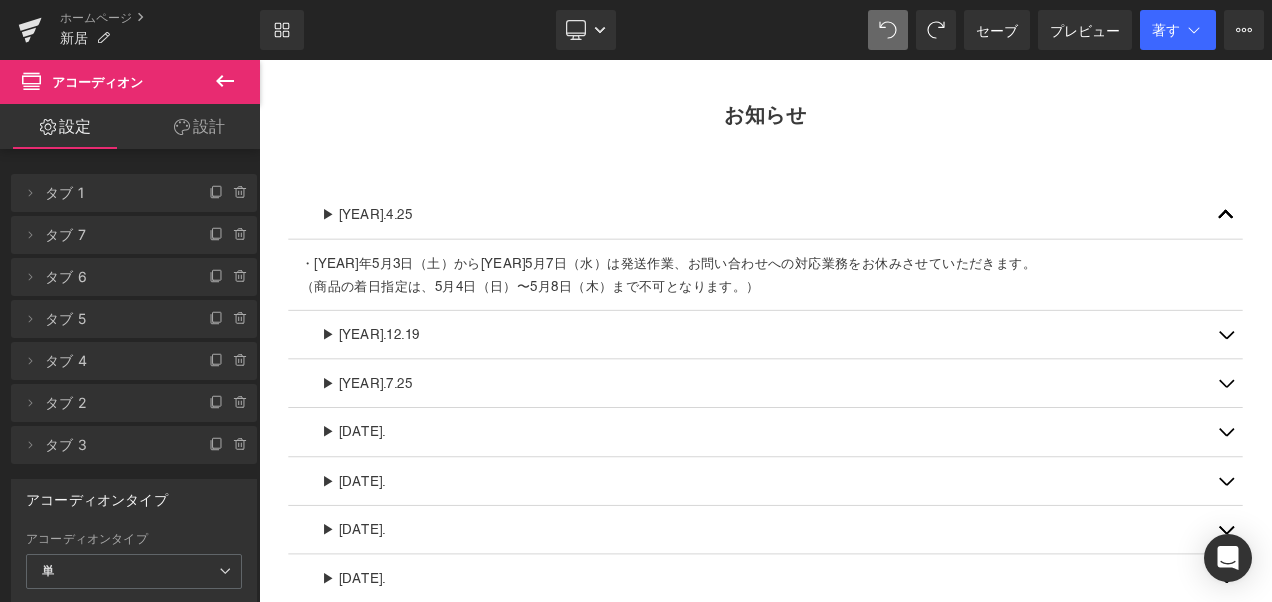 scroll, scrollTop: 2813, scrollLeft: 0, axis: vertical 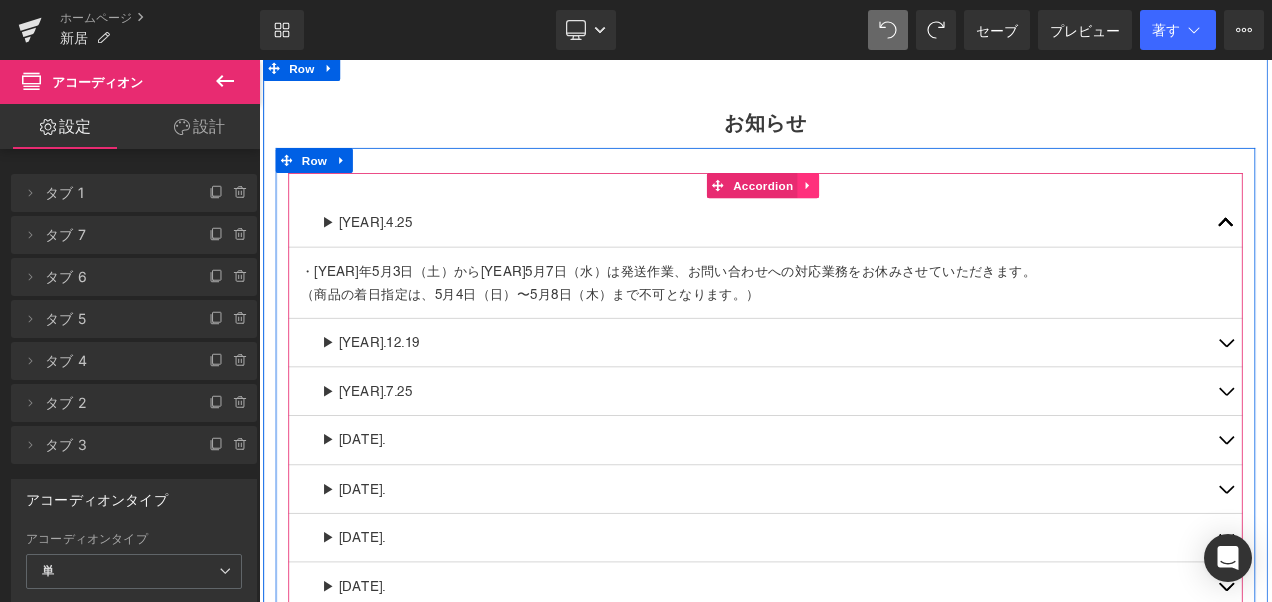 click 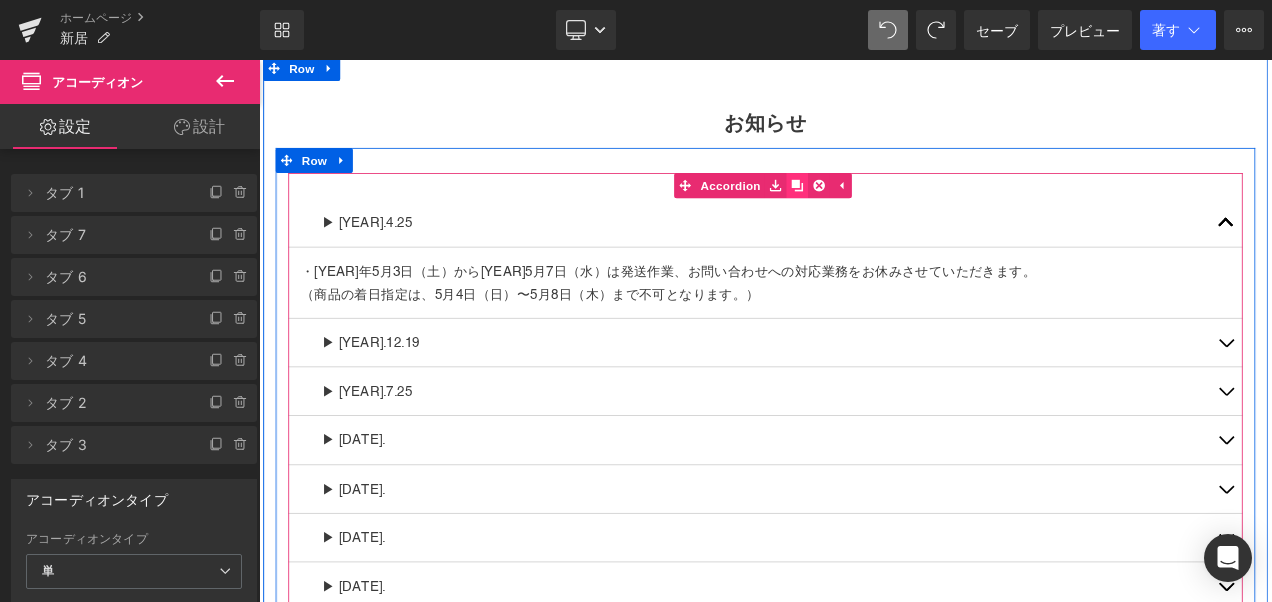 click 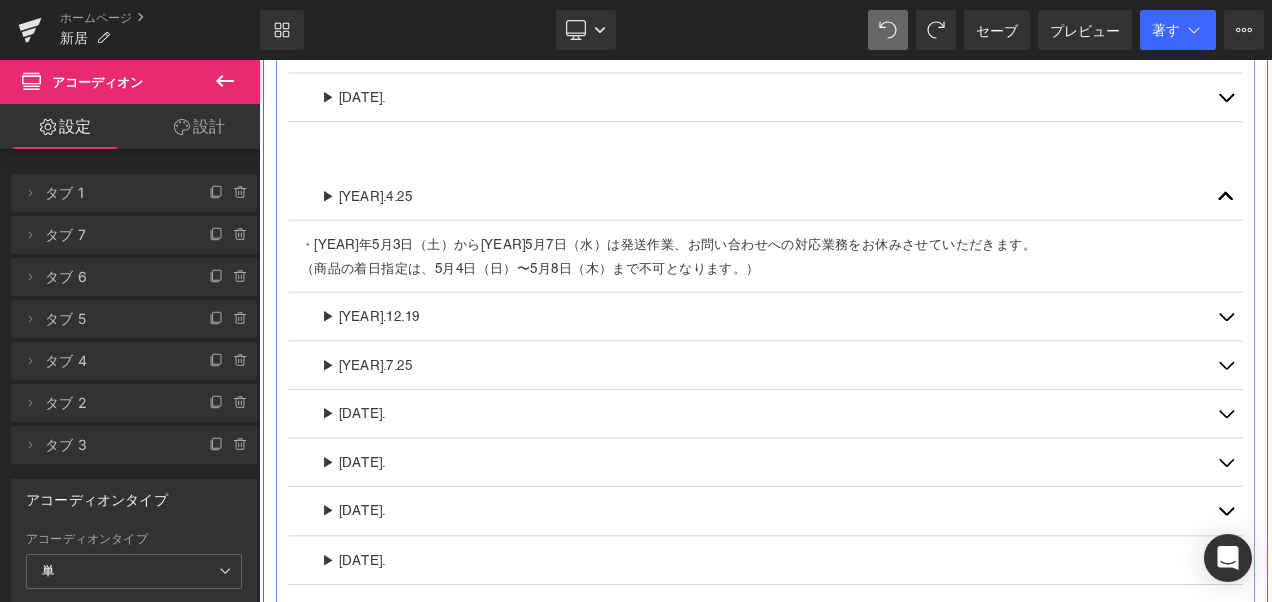 scroll, scrollTop: 3418, scrollLeft: 0, axis: vertical 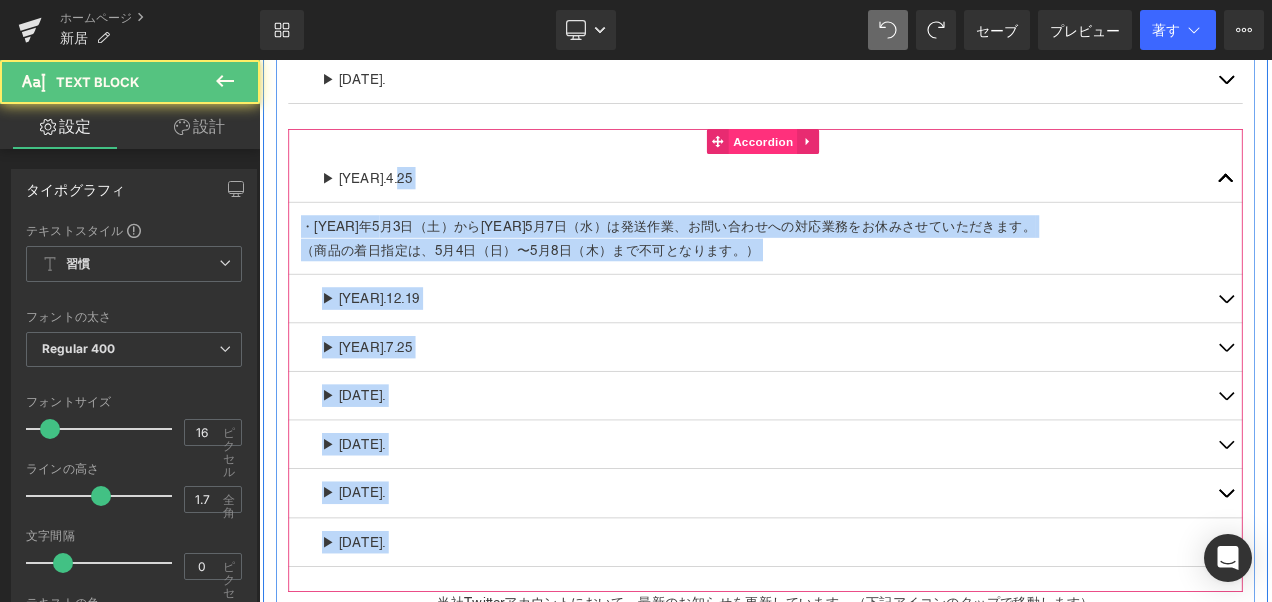 drag, startPoint x: 852, startPoint y: 183, endPoint x: 847, endPoint y: 169, distance: 14.866069 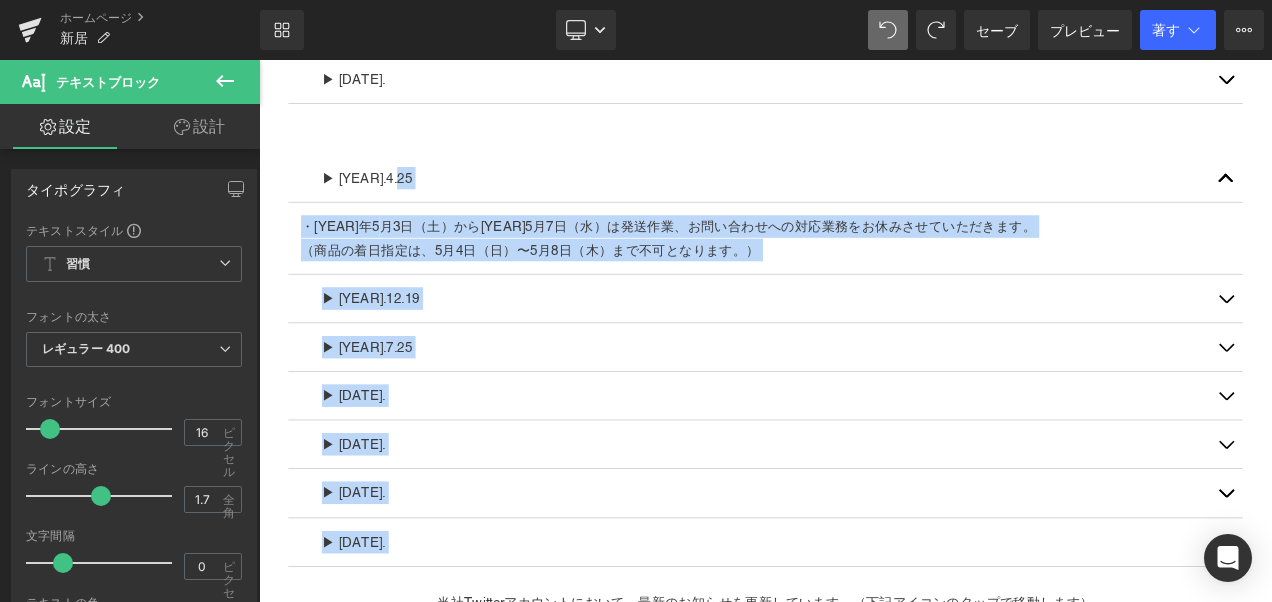 drag, startPoint x: 847, startPoint y: 169, endPoint x: 694, endPoint y: 208, distance: 157.89236 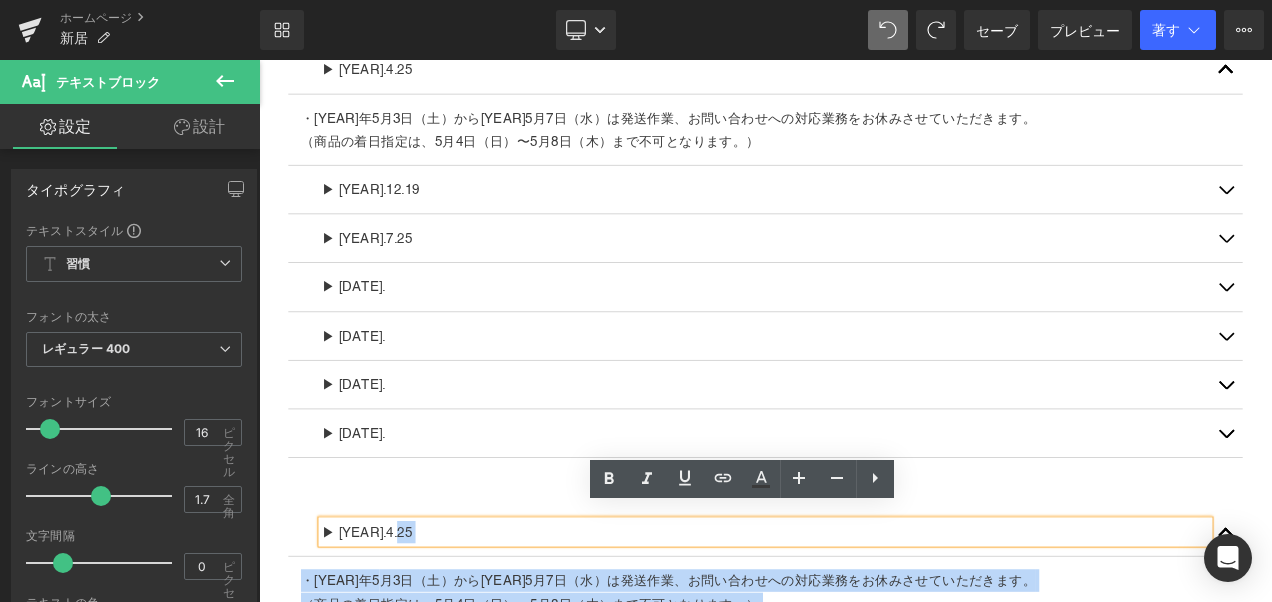 scroll, scrollTop: 3050, scrollLeft: 0, axis: vertical 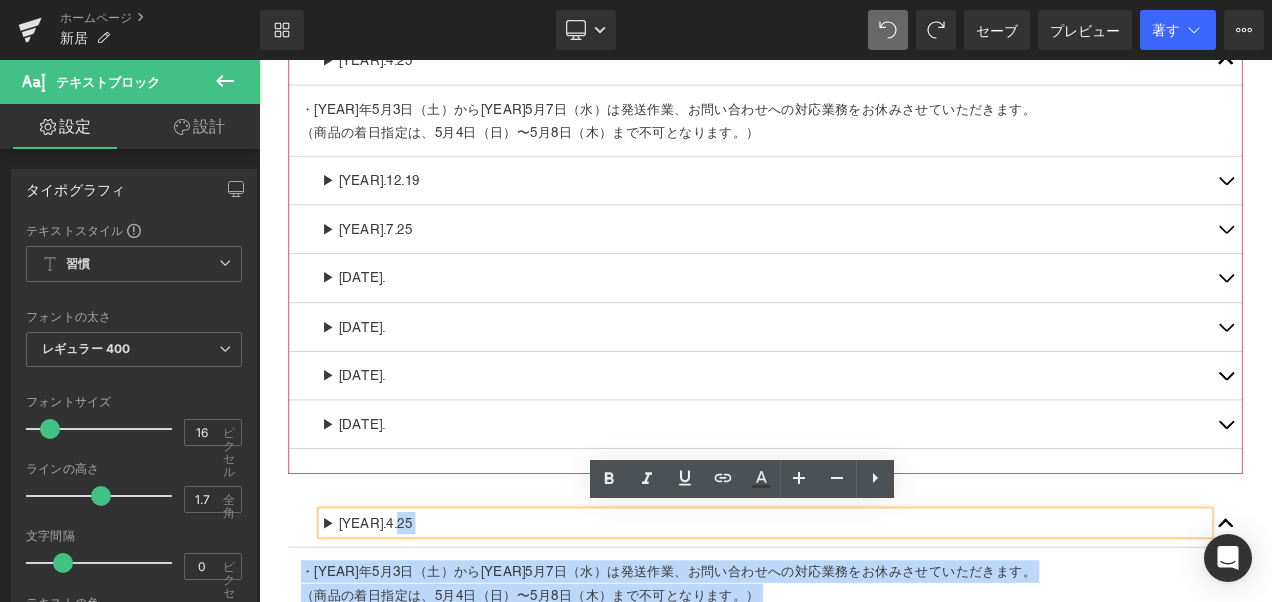 click at bounding box center [1414, 494] 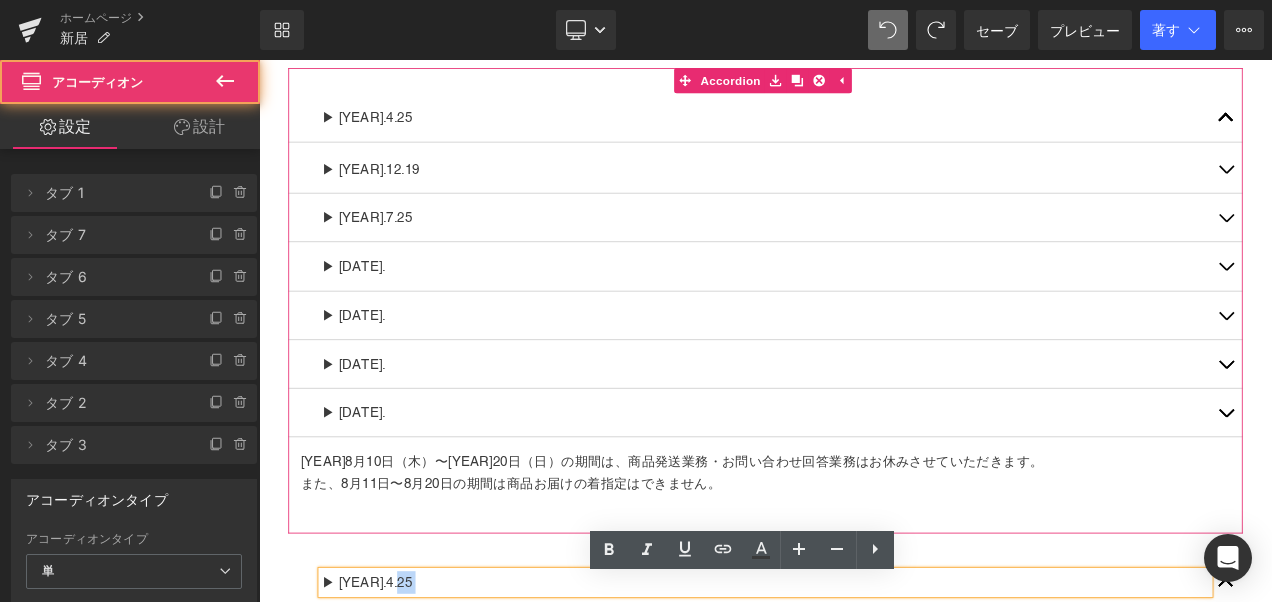 scroll, scrollTop: 2922, scrollLeft: 0, axis: vertical 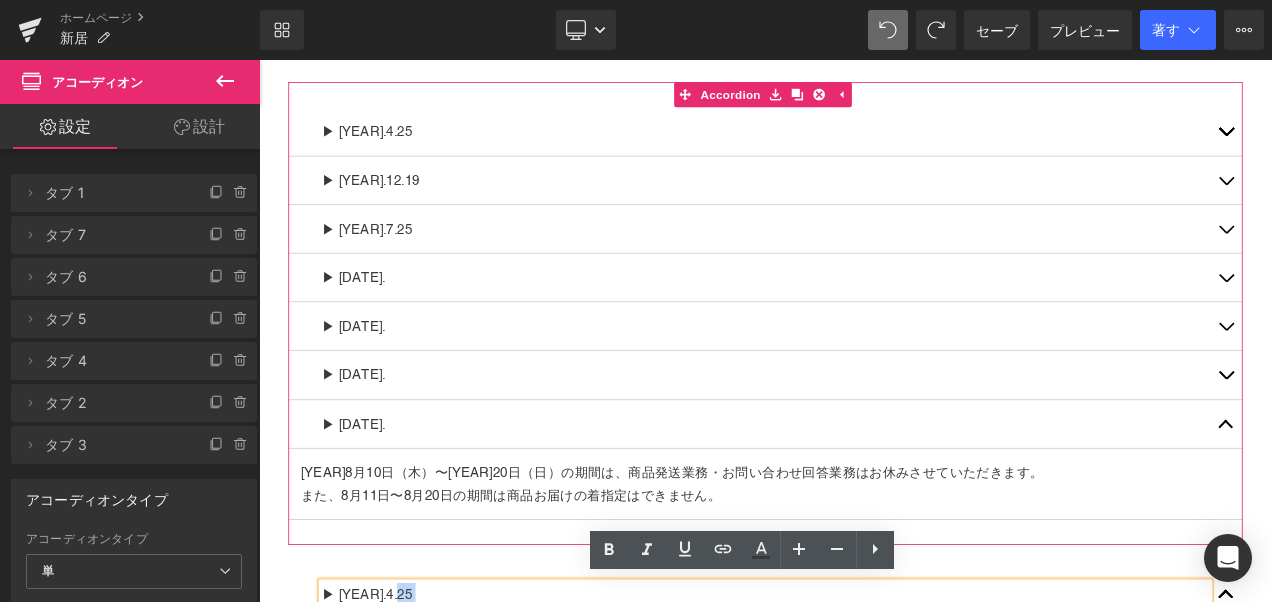 click at bounding box center [259, 60] 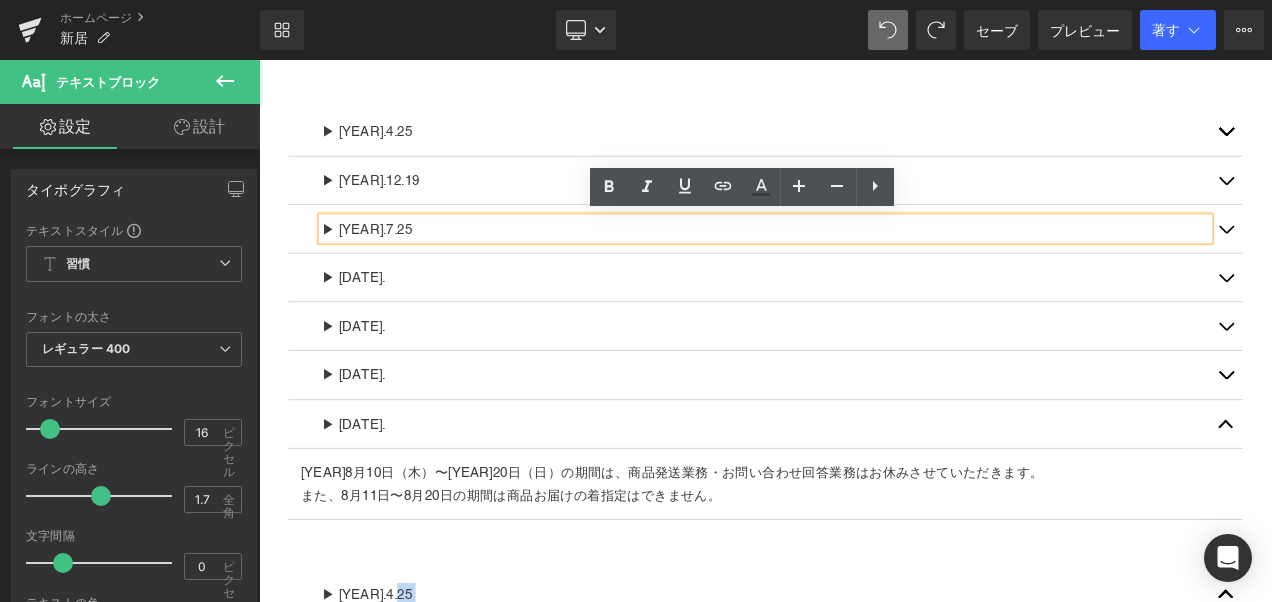 click at bounding box center (1414, 261) 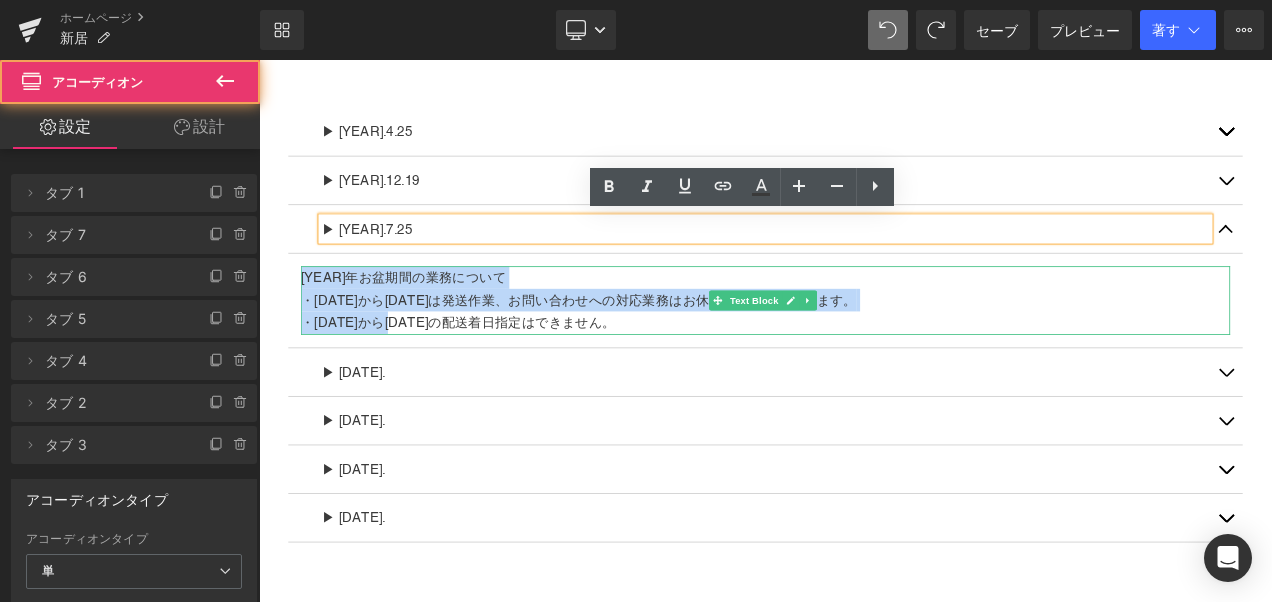 drag, startPoint x: 302, startPoint y: 311, endPoint x: 440, endPoint y: 377, distance: 152.97058 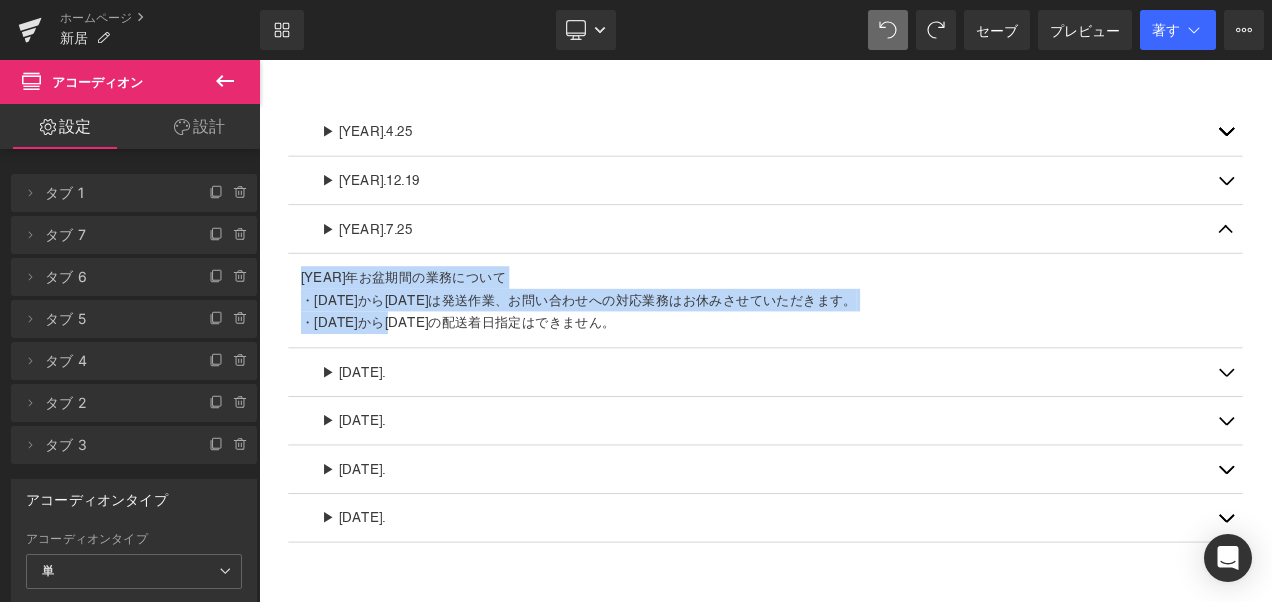 drag, startPoint x: 440, startPoint y: 377, endPoint x: 330, endPoint y: 333, distance: 118.473625 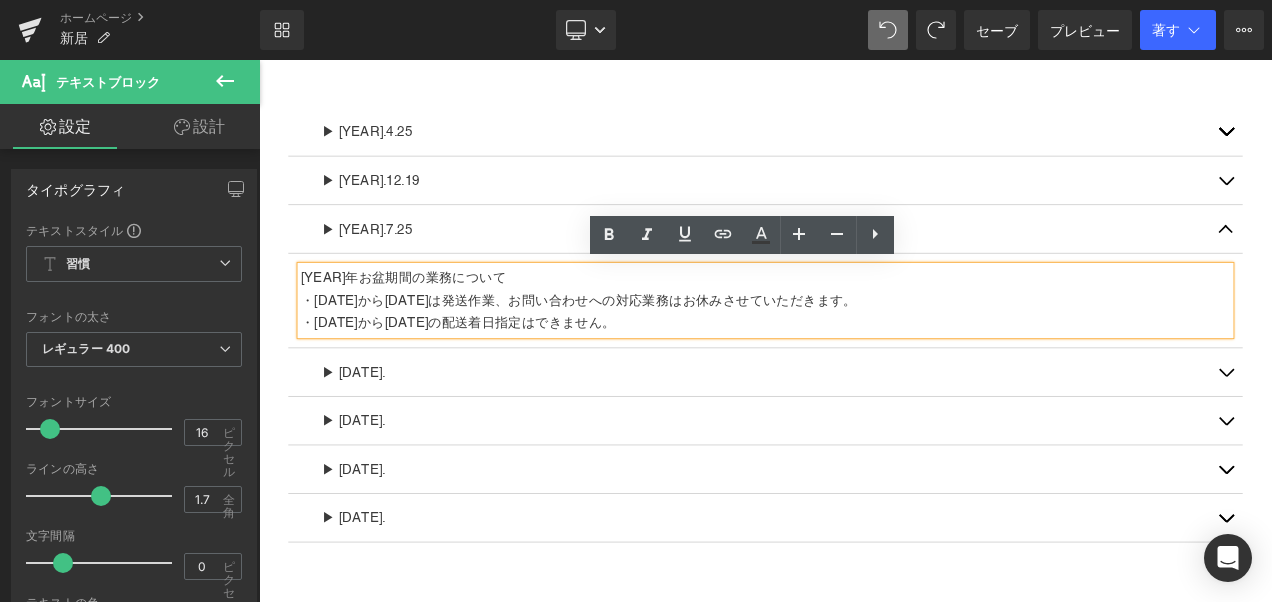 drag, startPoint x: 303, startPoint y: 322, endPoint x: 701, endPoint y: 378, distance: 401.92038 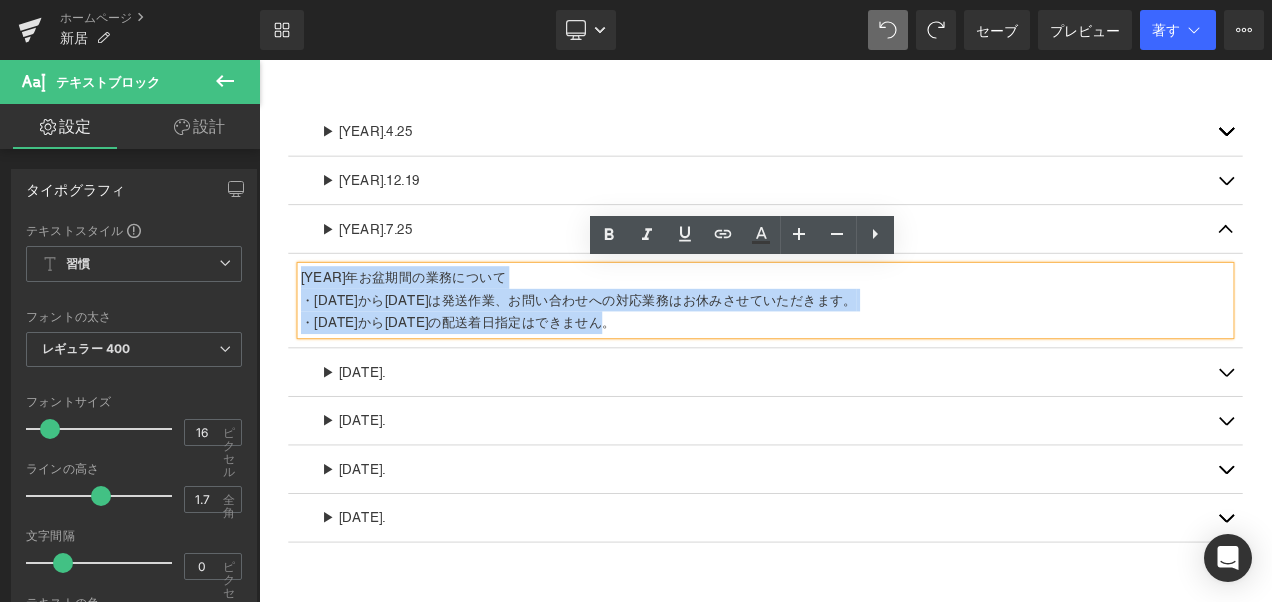 drag, startPoint x: 701, startPoint y: 378, endPoint x: 307, endPoint y: 317, distance: 398.69412 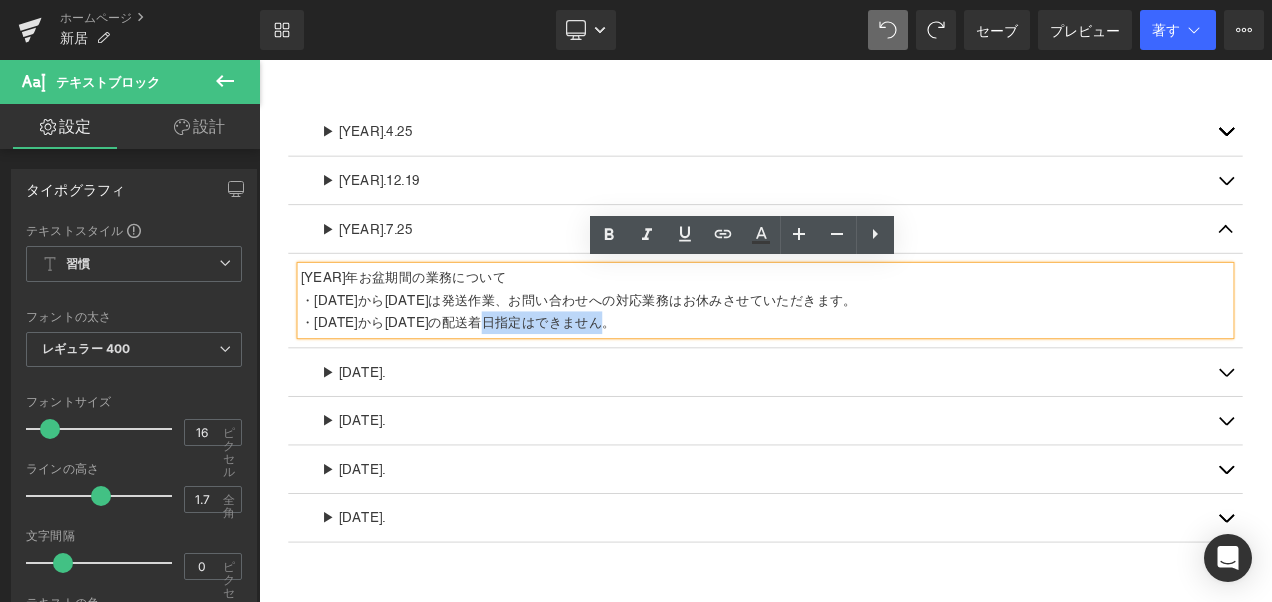 drag, startPoint x: 302, startPoint y: 312, endPoint x: 568, endPoint y: 362, distance: 270.65845 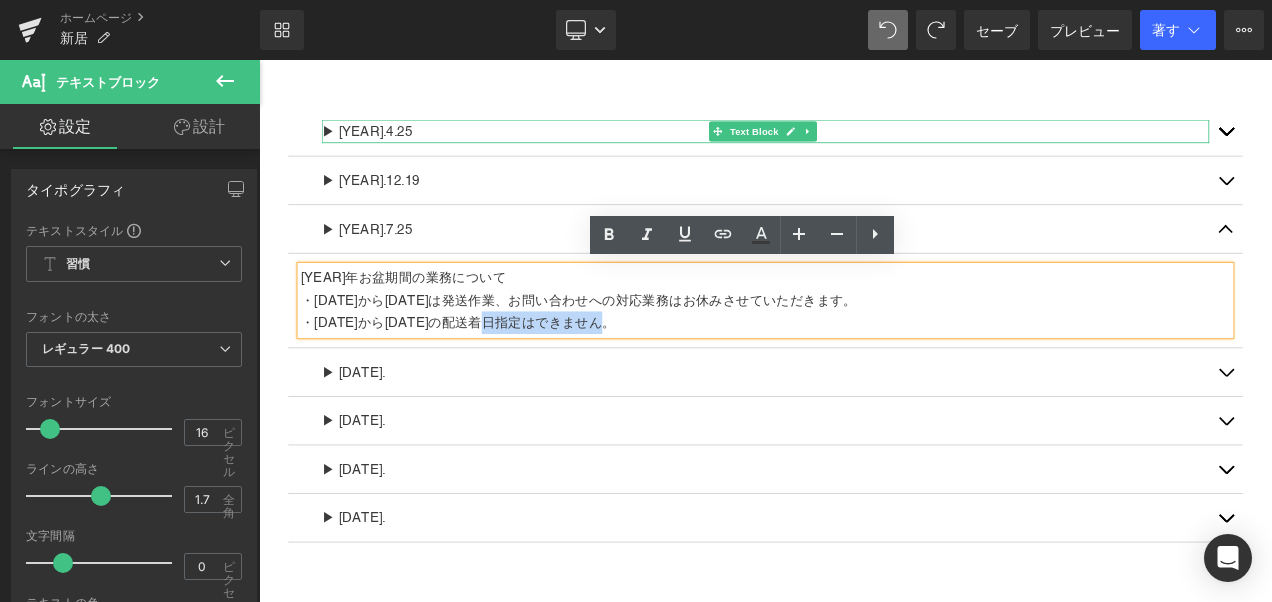 click on "▶ [YEAR].4.25" at bounding box center [864, 144] 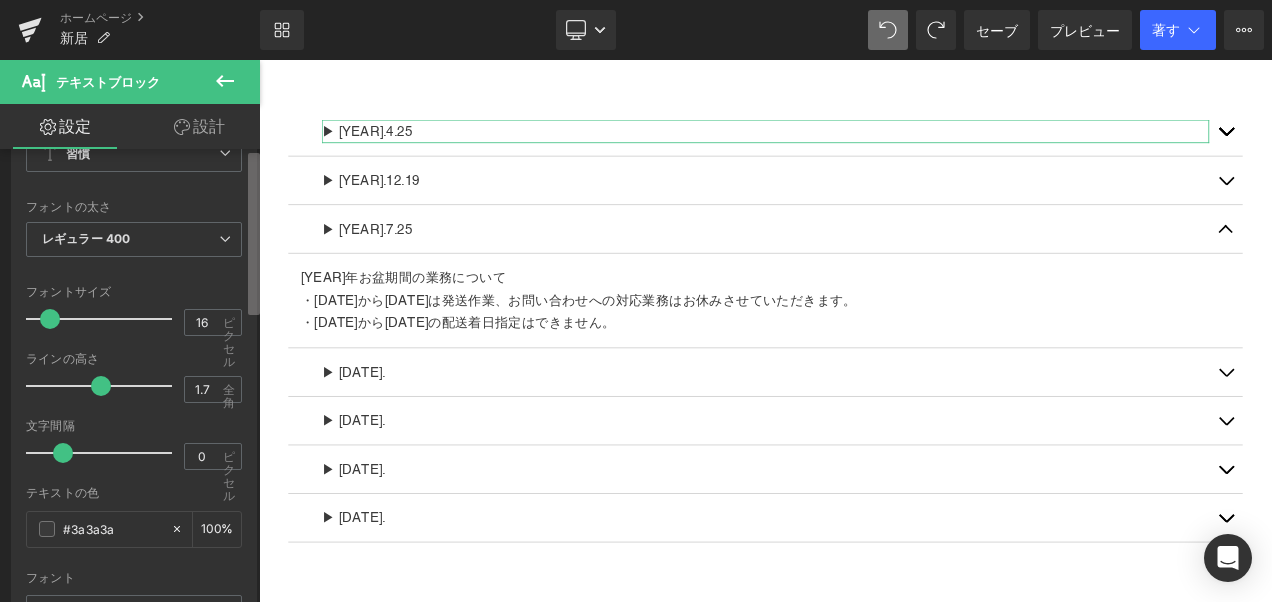 scroll, scrollTop: 0, scrollLeft: 0, axis: both 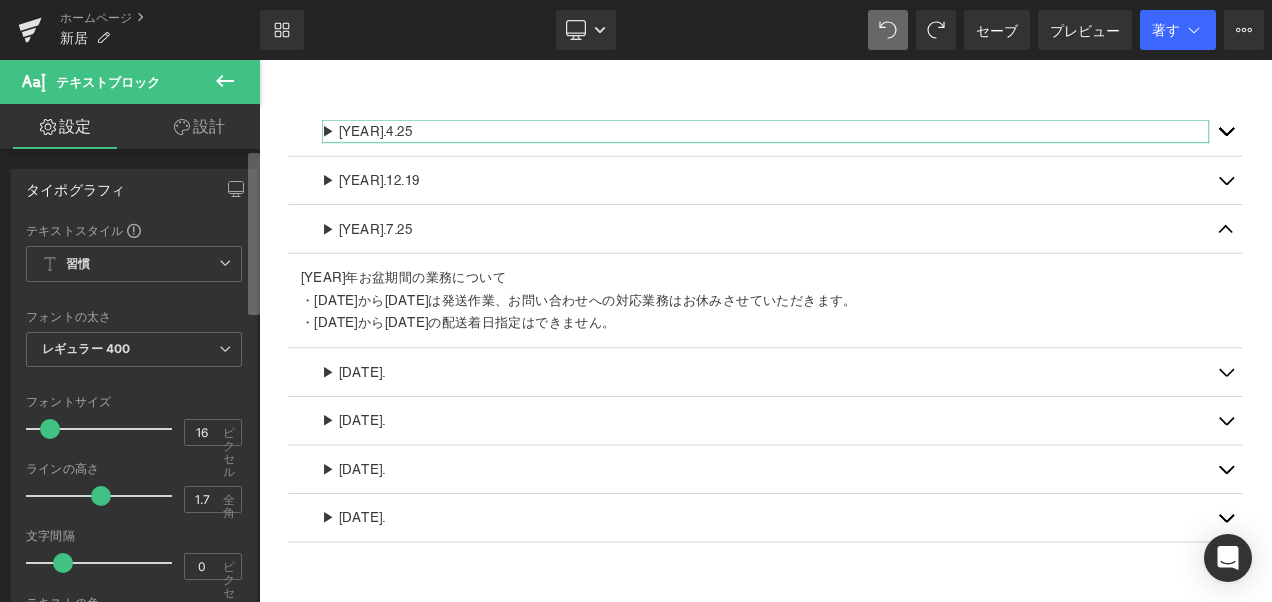 click on "設定
設計
タイポグラフィ テキストスタイル Custom
習慣
Setup Global Style
Custom
Setup Global Style
Thin 100 Semi Thin 200 Light 300 Regular 400 Medium 500 Semi Bold 600 Super Bold 800 Boldest 900 Bold 700 Lighter Bolder フォントの太さ
レギュラー 400
Thin 100 Semi Thin 200 Light 300 Regular 400 Medium 500 Semi Bold 600 Super Bold 800 Boldest 900 Bold 700 Lighter Bolder 16px フォントサイズ 16 ピクセル 1.7em ラインの高さ 1.7 全角 0px 文字間隔 0 ピクセル #3a3a3a テキストの色 #3a3a3a 100 % inherit
フォント
Default
Arizonia" at bounding box center (130, 380) 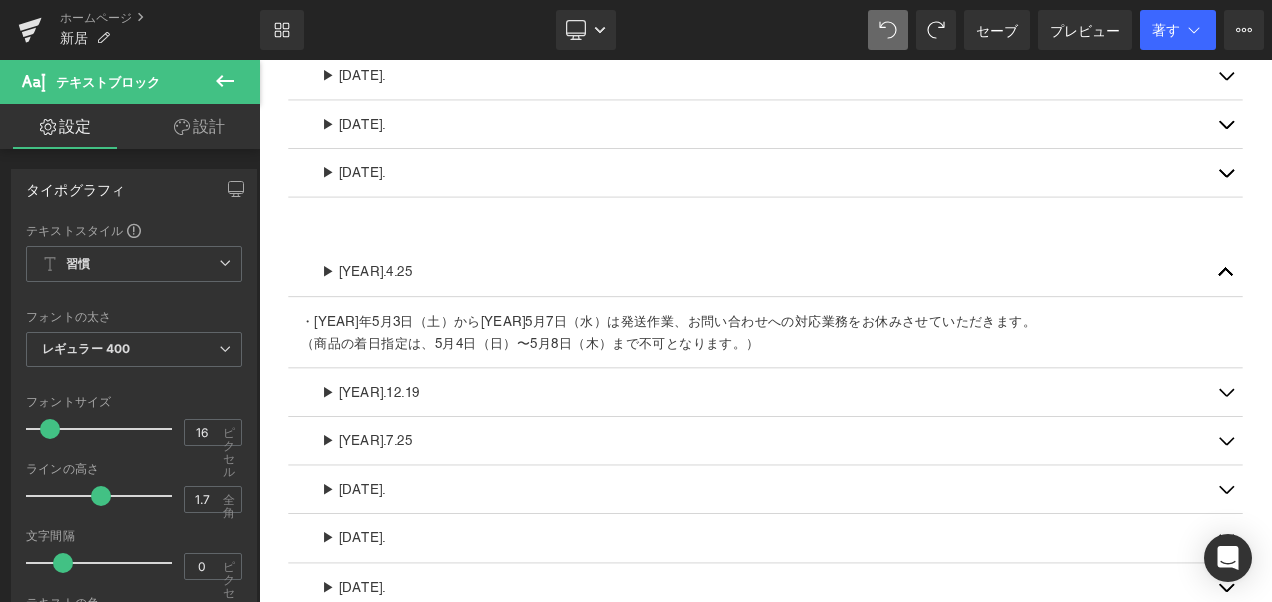 scroll, scrollTop: 3302, scrollLeft: 0, axis: vertical 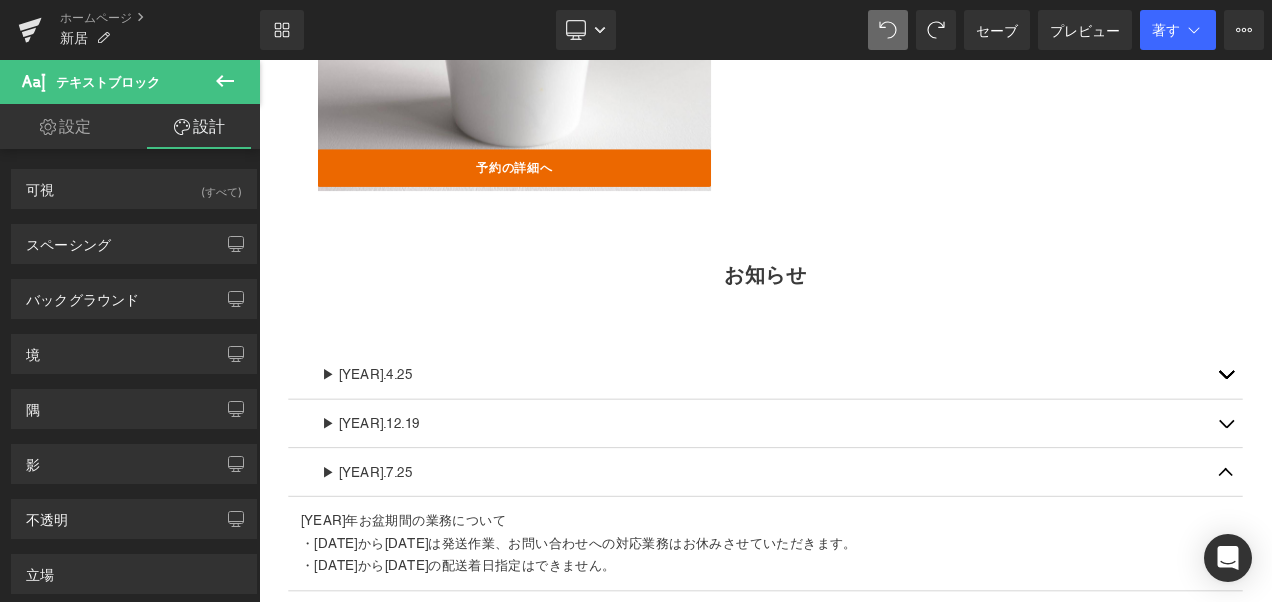 click on "▶ [DATE]
Text Block
・[DATE] [DATE]（[DAY]）から[DATE] [DATE]（[DAY]）は発送作業、お問い合わせへの対応業務をお休みさせていただきます。 　　（商品の着日指定は、[DATE]（[DAY]）〜[DATE]（[DAY]）まで不可となります。）
Text Block
▶ [DATE] Text Block
・[DATE] Text Block" at bounding box center (864, 976) 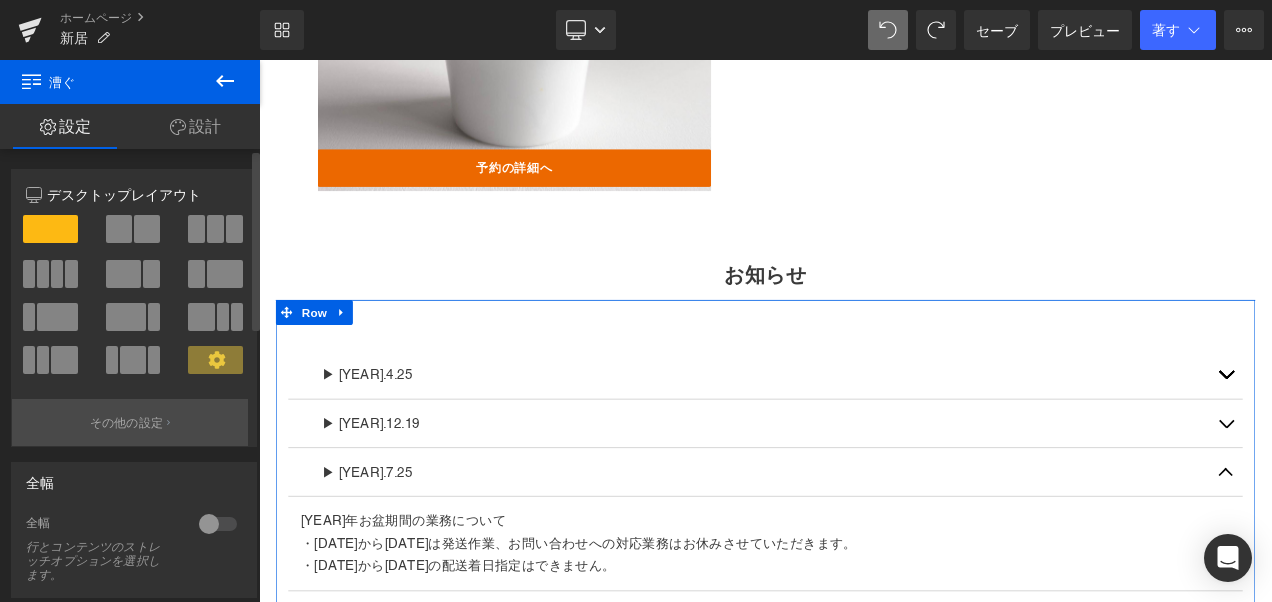 click on "その他の設定" at bounding box center (130, 422) 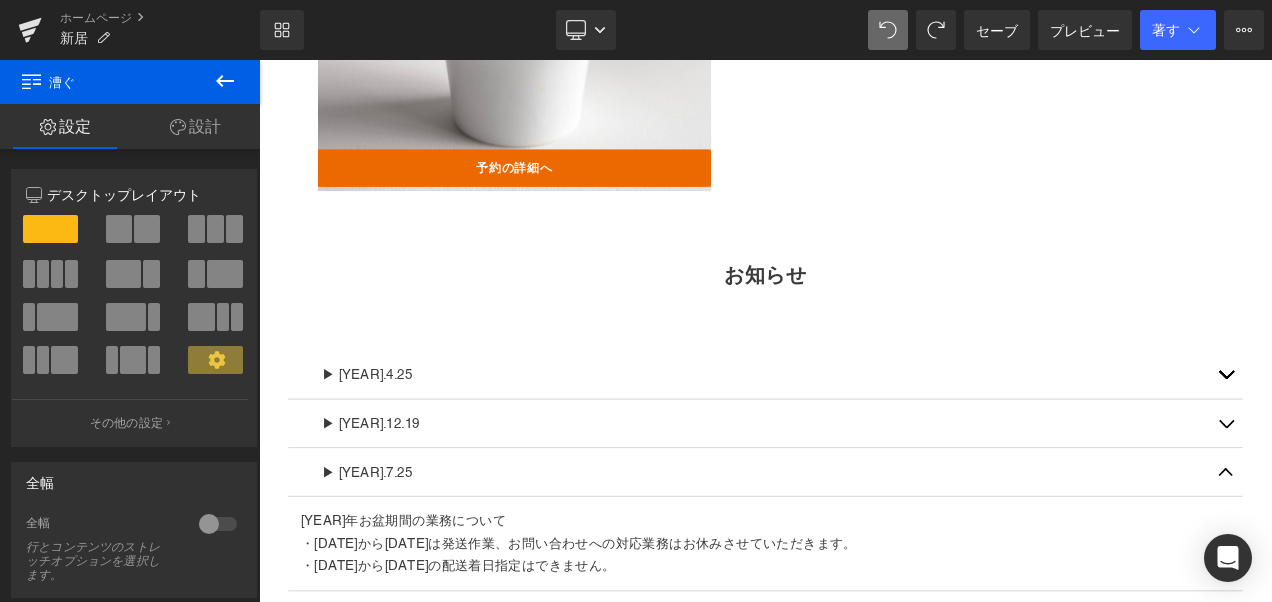 click on "コンテンツにスキップする
カートに追加済み
数量:
カートを見る ( )
買い物を続ける
送信
検索を閉じる
商品一覧
カテゴリー" at bounding box center (864, 1526) 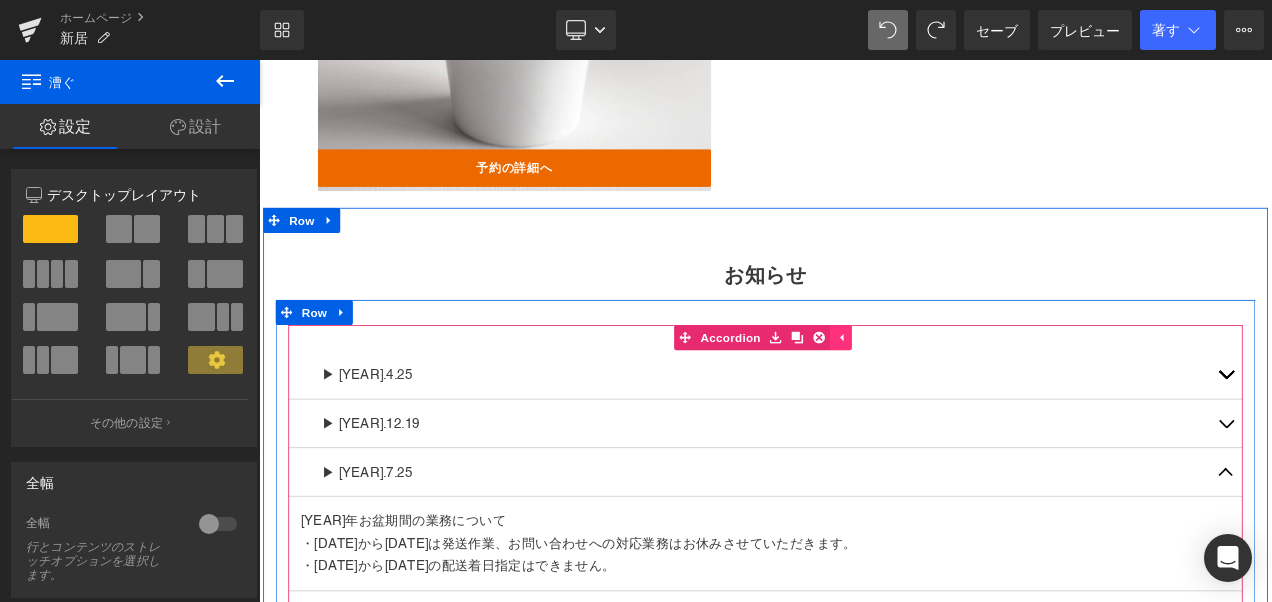 click 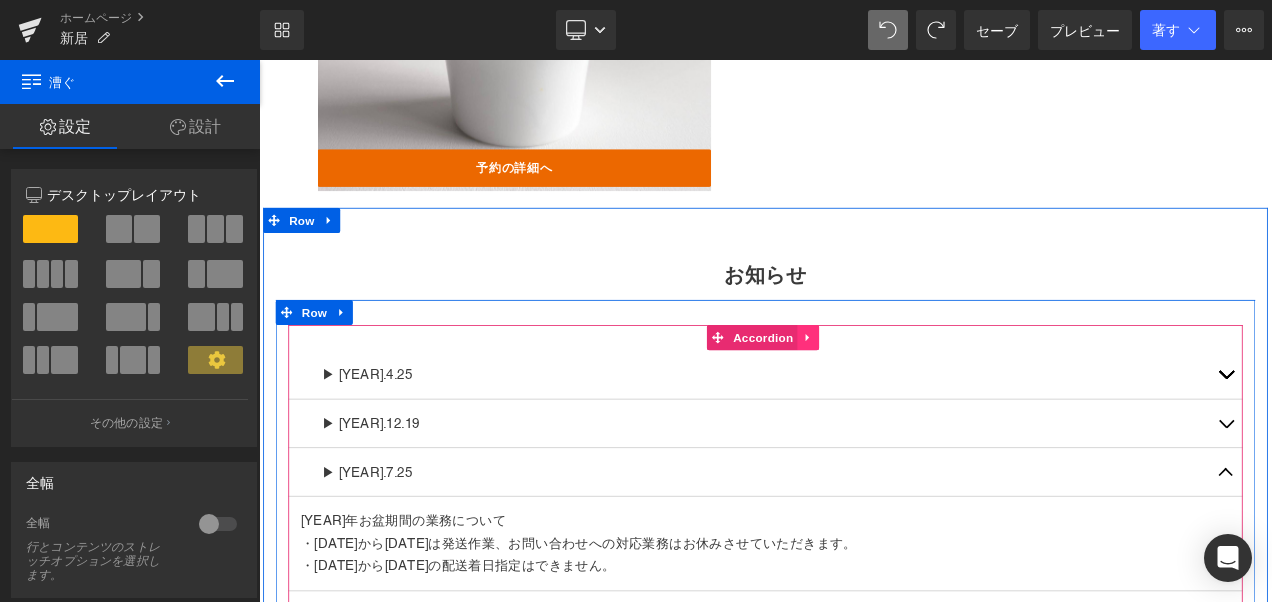 click 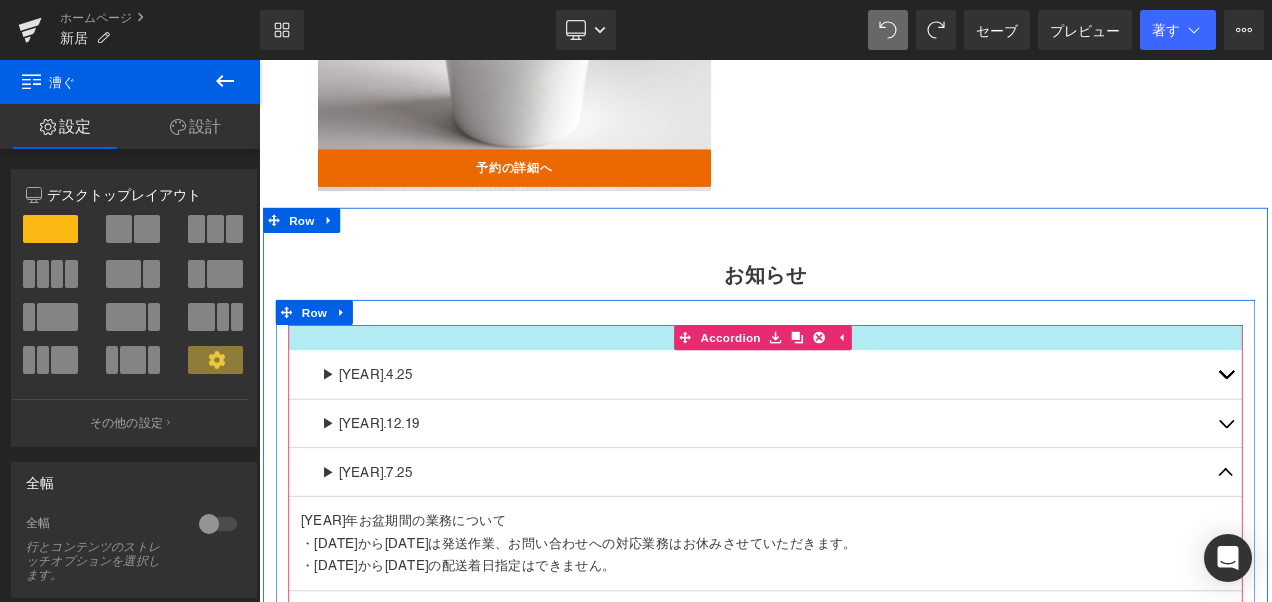 click at bounding box center [864, 391] 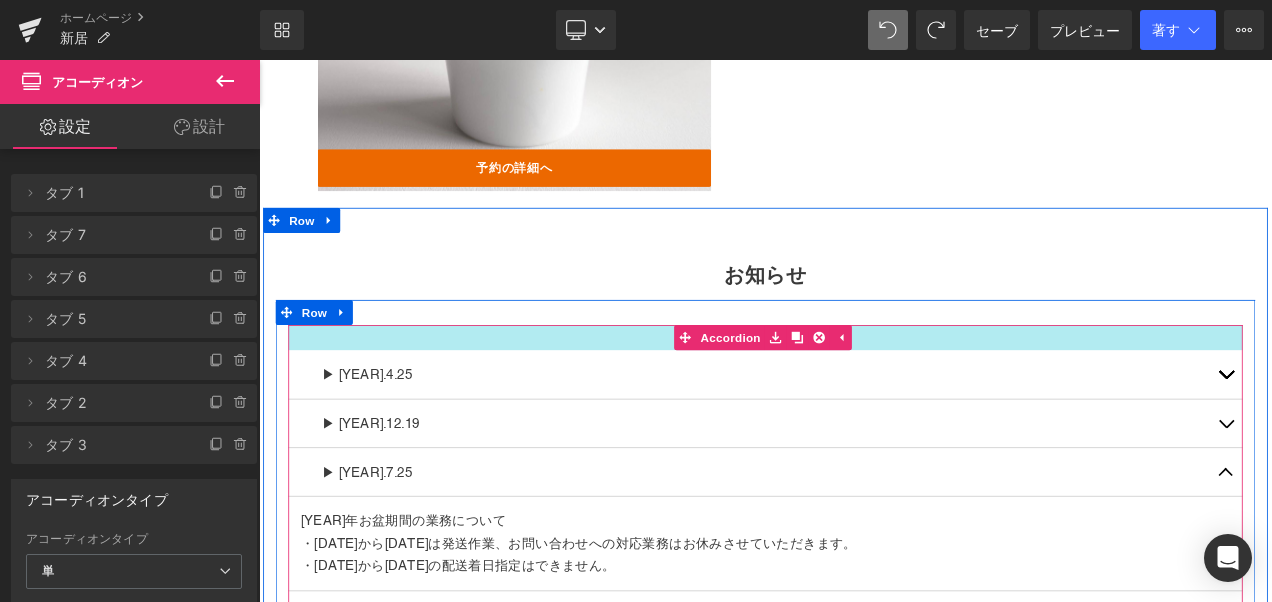 click at bounding box center (864, 391) 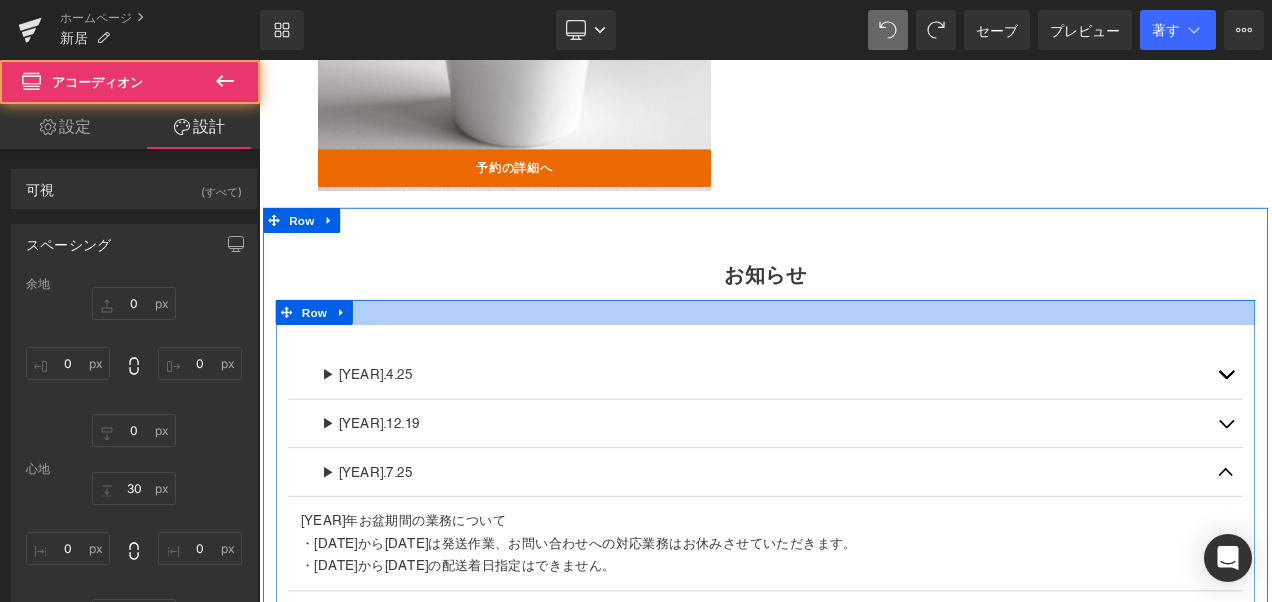 click at bounding box center (864, 361) 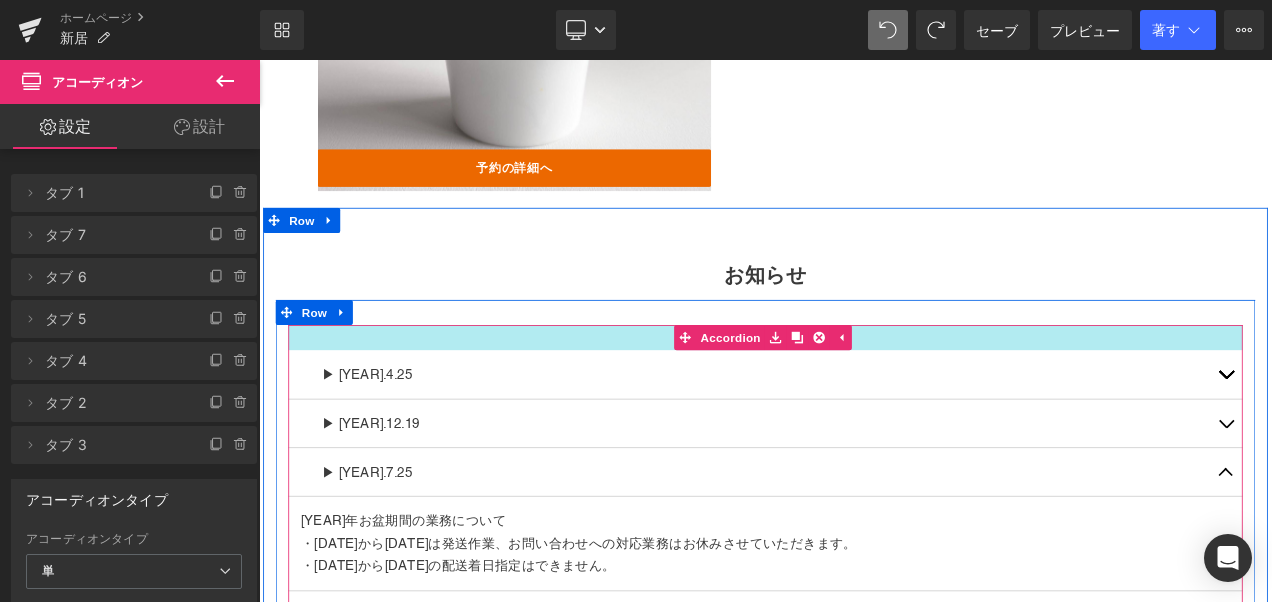 click on "▶ [DATE]
Text Block
・[DATE] [DATE]（[DAY]）から[DATE] [DATE]（[DAY]）は発送作業、お問い合わせへの対応業務をお休みさせていただきます。 　　（商品の着日指定は、[DATE]（[DAY]）〜[DATE]（[DAY]）まで不可となります。）
Text Block
▶ [DATE] Text Block
・[DATE] Text Block" at bounding box center (864, 666) 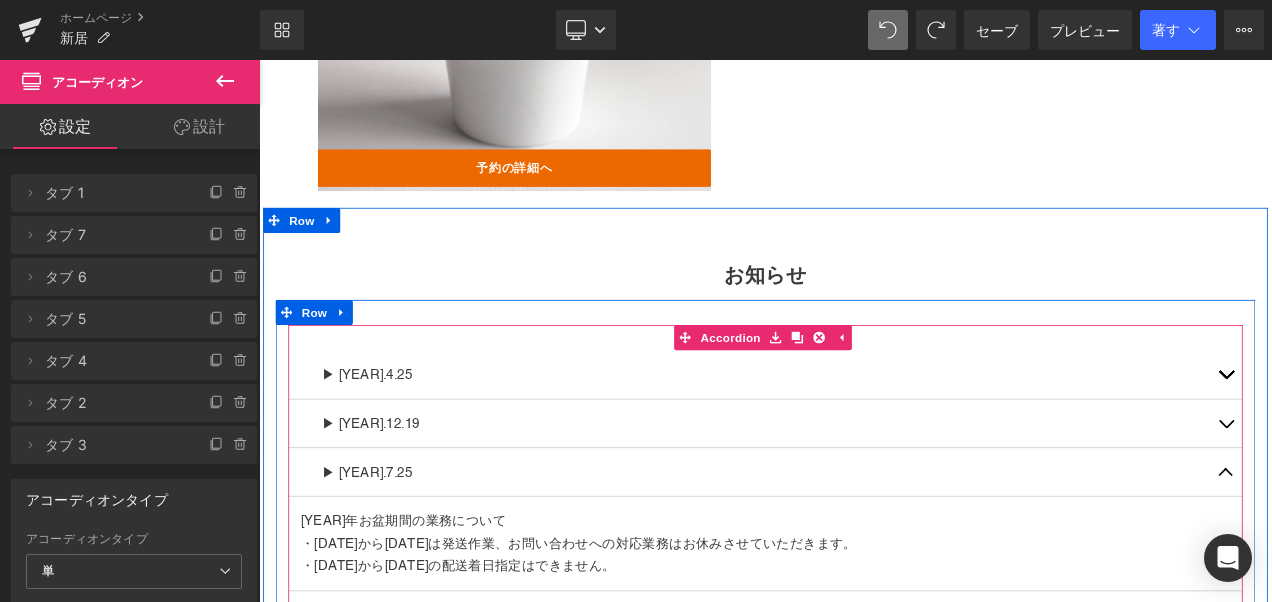 click at bounding box center [1414, 434] 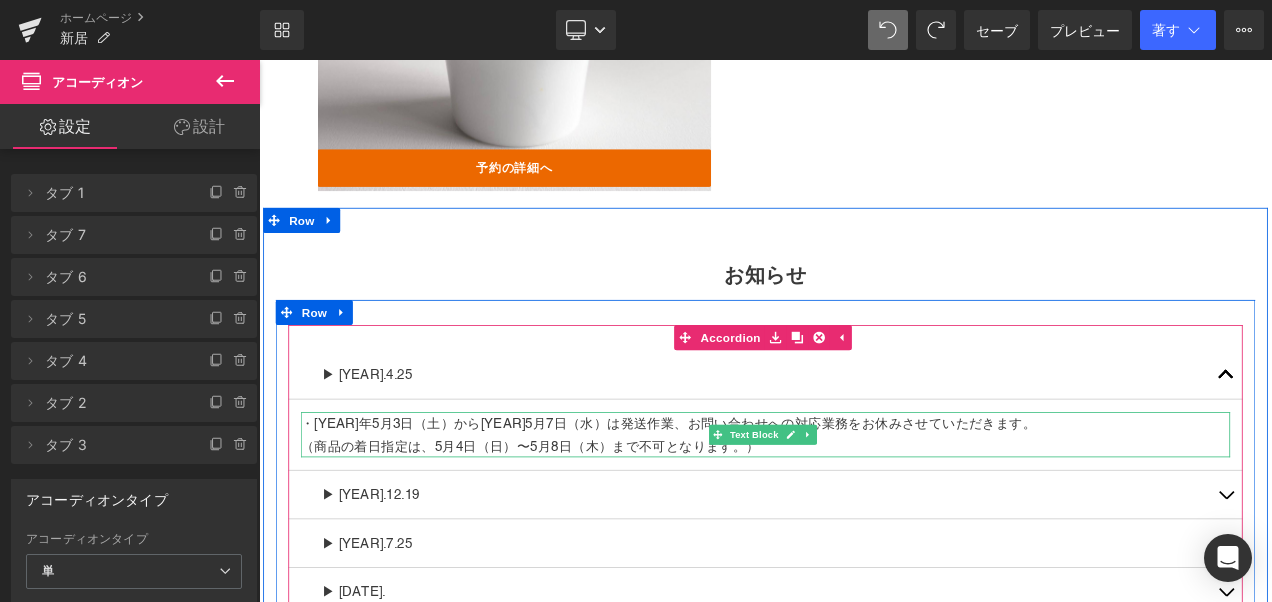 click on "[MONTH] [DATE]（[DAY]）から[DATE] [DATE]（[DAY]）は発送作業、お問い合わせへの対応業務はお休みさせていただきます。 　　（商品の着日指定は、[DATE]（[DAY]）〜[DATE]（[DAY]）まで不可となります。）" at bounding box center [748, 507] 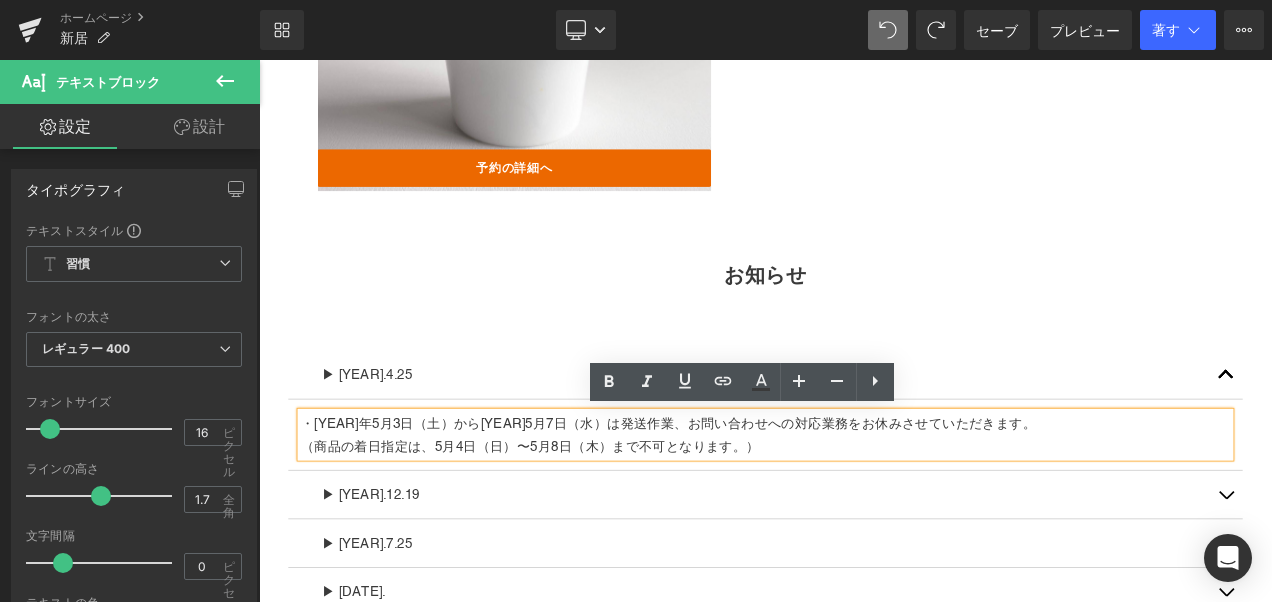 click on "[MONTH] [DATE]（[DAY]）から[DATE] [DATE]（[DAY]）は発送作業、お問い合わせへの対応業務はお休みさせていただきます。 　　（商品の着日指定は、[DATE]（[DAY]）〜[DATE]（[DAY]）まで不可となります。）" at bounding box center (748, 507) 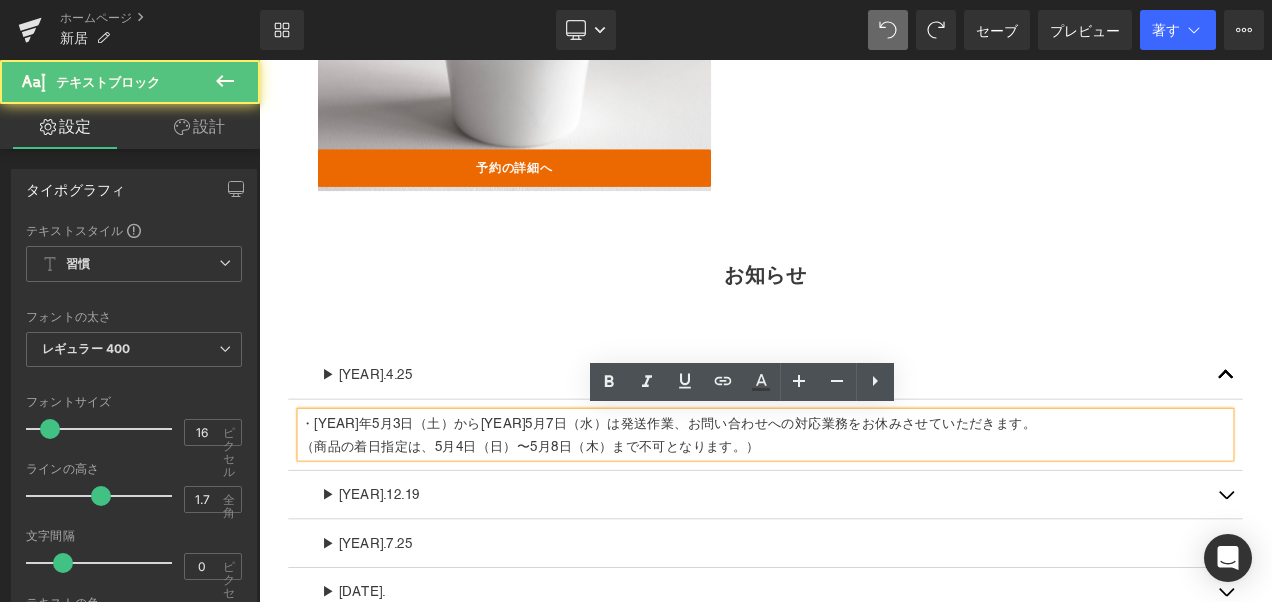 click on "・[YEAR]年5 月3日（土）から[YEAR]5月7日（水）は発送作業、お問い合わせへの対応業務をお休みさせていただきます。 　　（商品の着日指定は、5月4日（日）〜5月8日（木）まで不可となります。）" at bounding box center (864, 507) 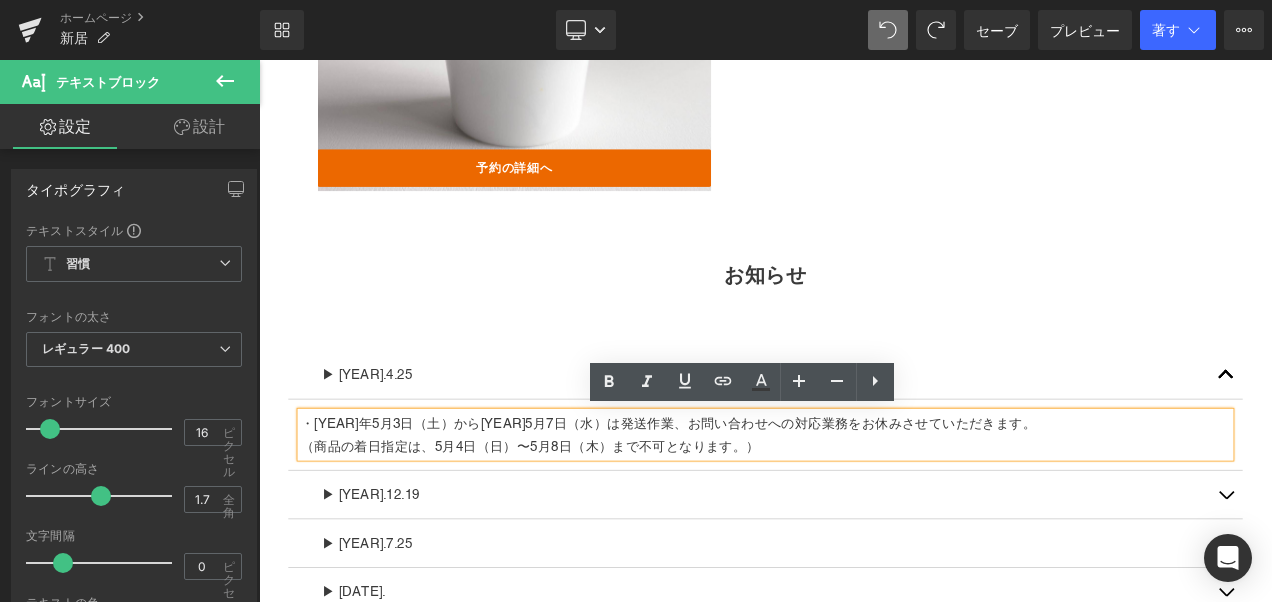 click on "・[YEAR]年5 月3日（土）から[YEAR]5月7日（水）は発送作業、お問い合わせへの対応業務をお休みさせていただきます。 　　（商品の着日指定は、5月4日（日）〜5月8日（木）まで不可となります。）" at bounding box center [864, 507] 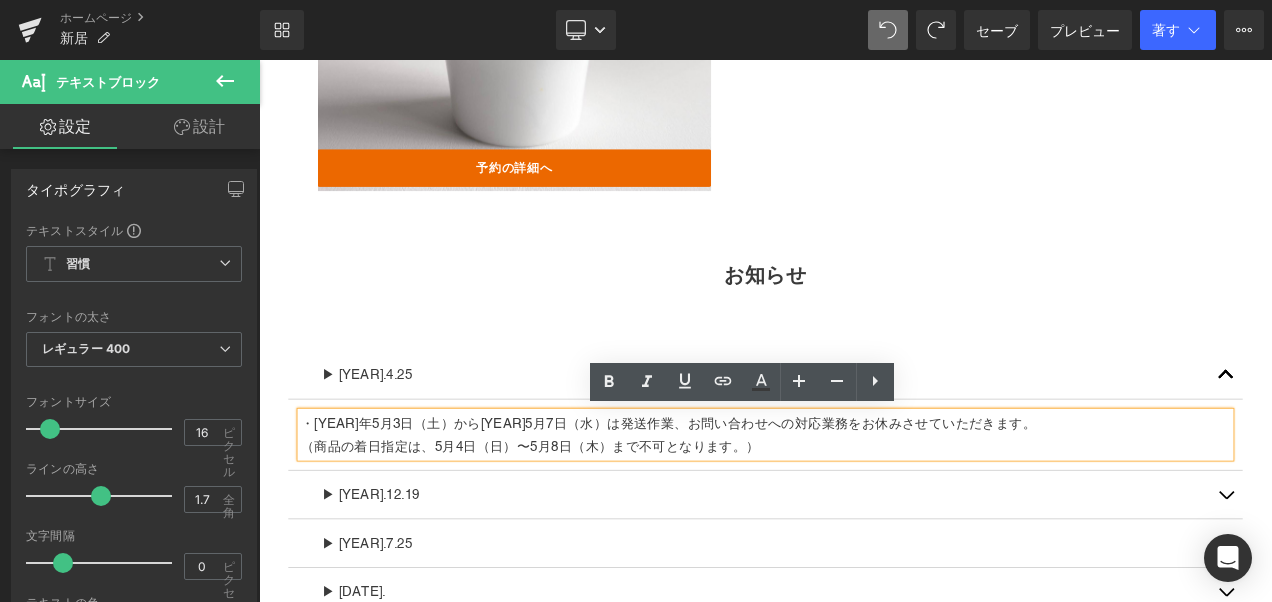 click on "▶ [YEAR].4.25
Text Block" at bounding box center [864, 435] 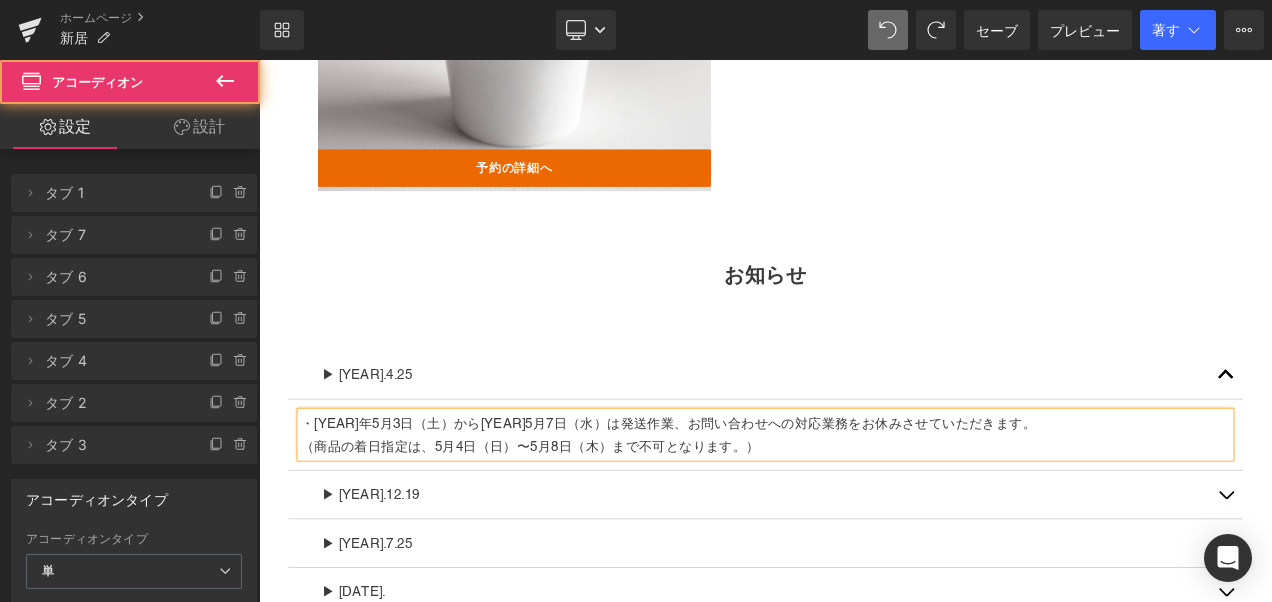 click on "▶ [YEAR].4.25" at bounding box center [864, 434] 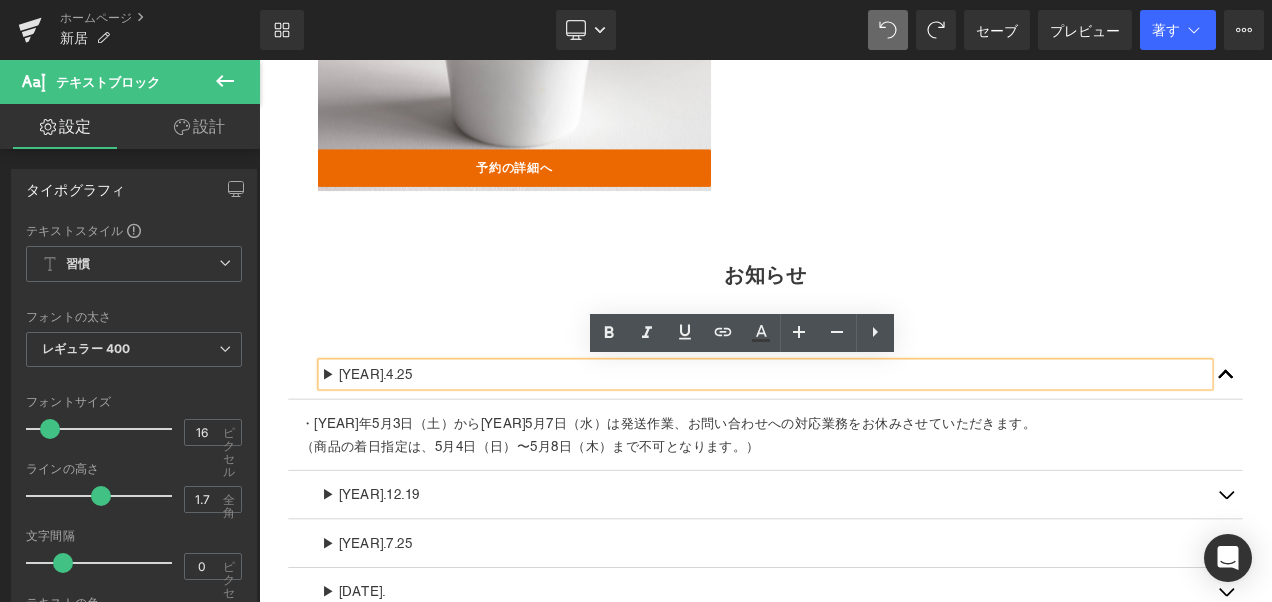 click on "▶ [YEAR].4.25" at bounding box center [864, 434] 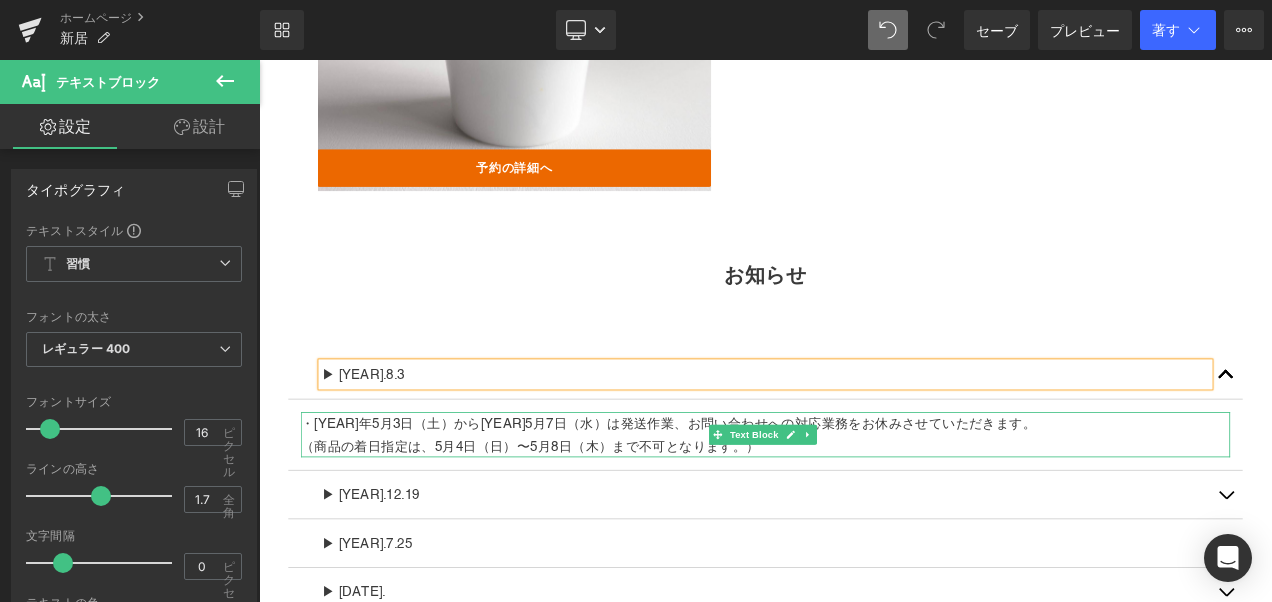 click on "・[YEAR]年5 月3日（土）から[YEAR]5月7日（水）は発送作業、お問い合わせへの対応業務をお休みさせていただきます。 　　（商品の着日指定は、5月4日（日）〜5月8日（木）まで不可となります。）" at bounding box center [864, 507] 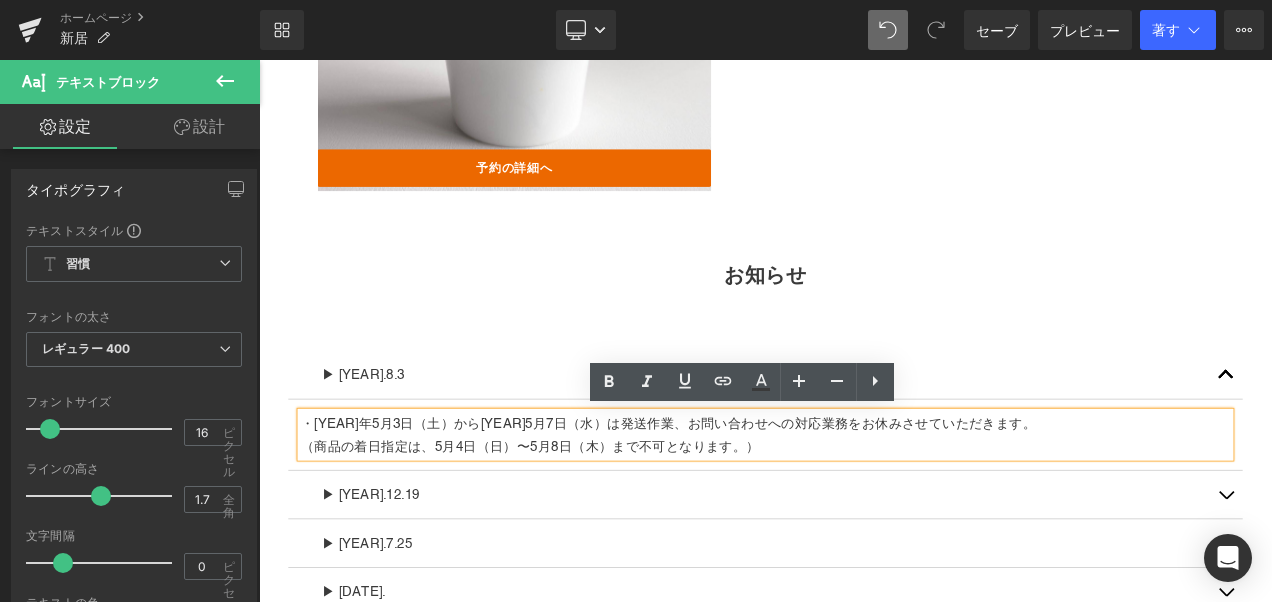 click at bounding box center (259, 60) 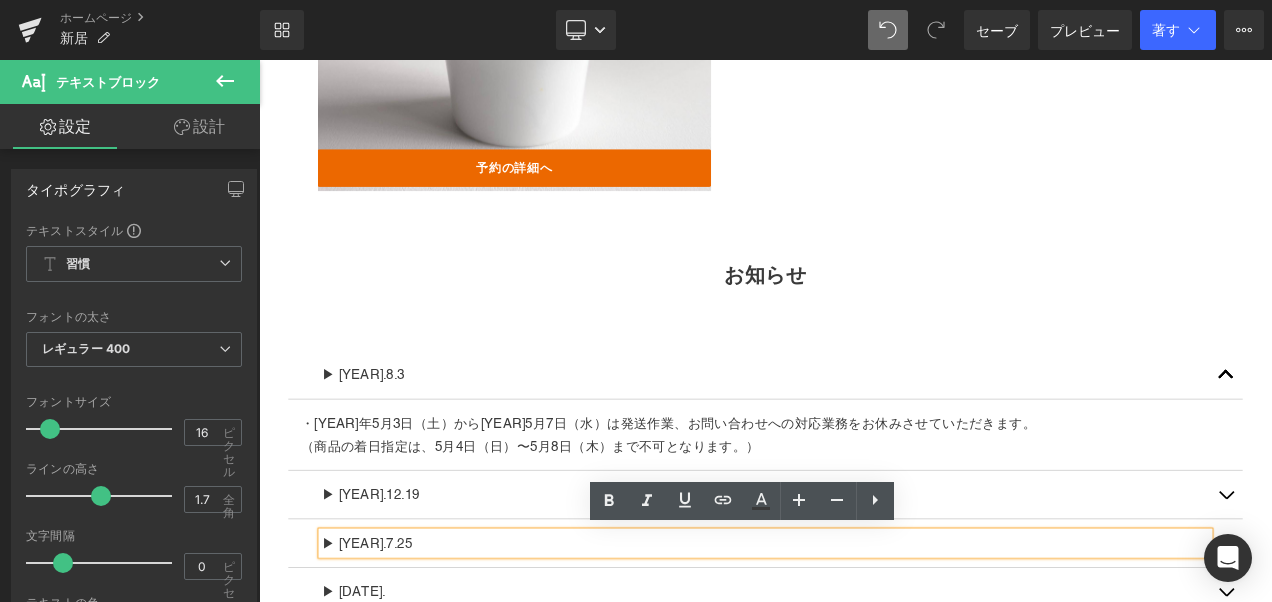 click on "お知らせ Heading         Row
▶ [YEAR].8.3
Text Block
・[YEAR]年5 月3日（土）から[YEAR]5月7日（水）は発送作業、お問い合わせへの対応業務をお休みさせていただきます。 　　（商品の着日指定は、5月4日（日）〜5月8日（木）まで不可となります。）
Text Block
▶ [YEAR].12.19 Text Block
・[YEAR]年12 Text Block" at bounding box center [864, 923] 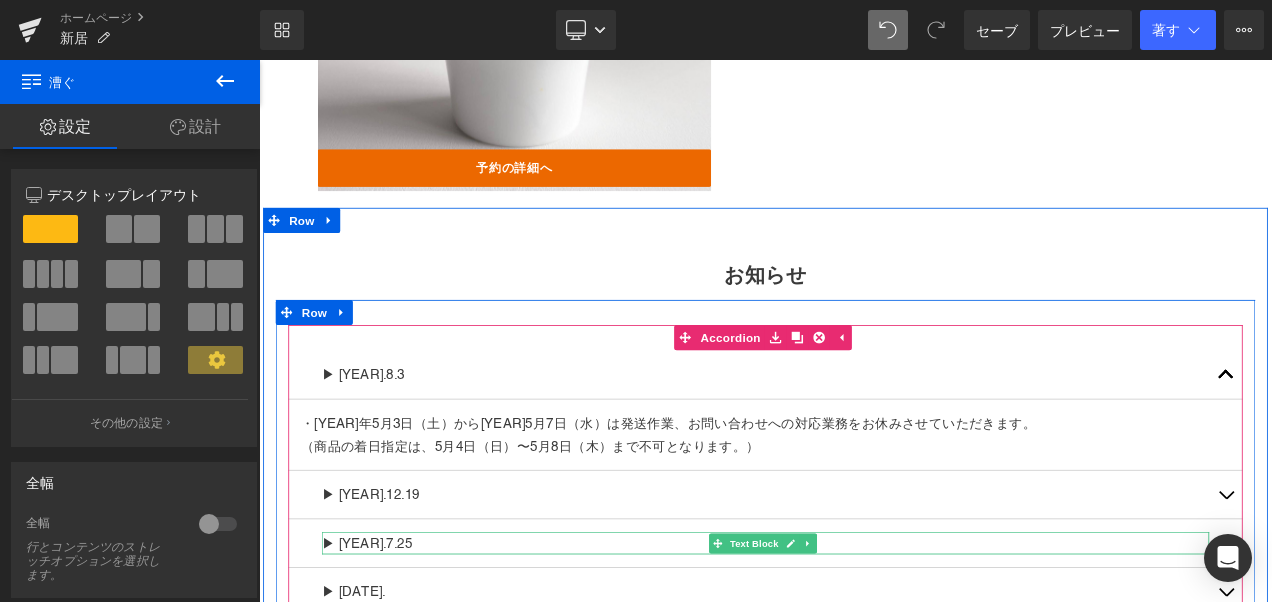 click on "▶ [YEAR].7.25" at bounding box center [864, 636] 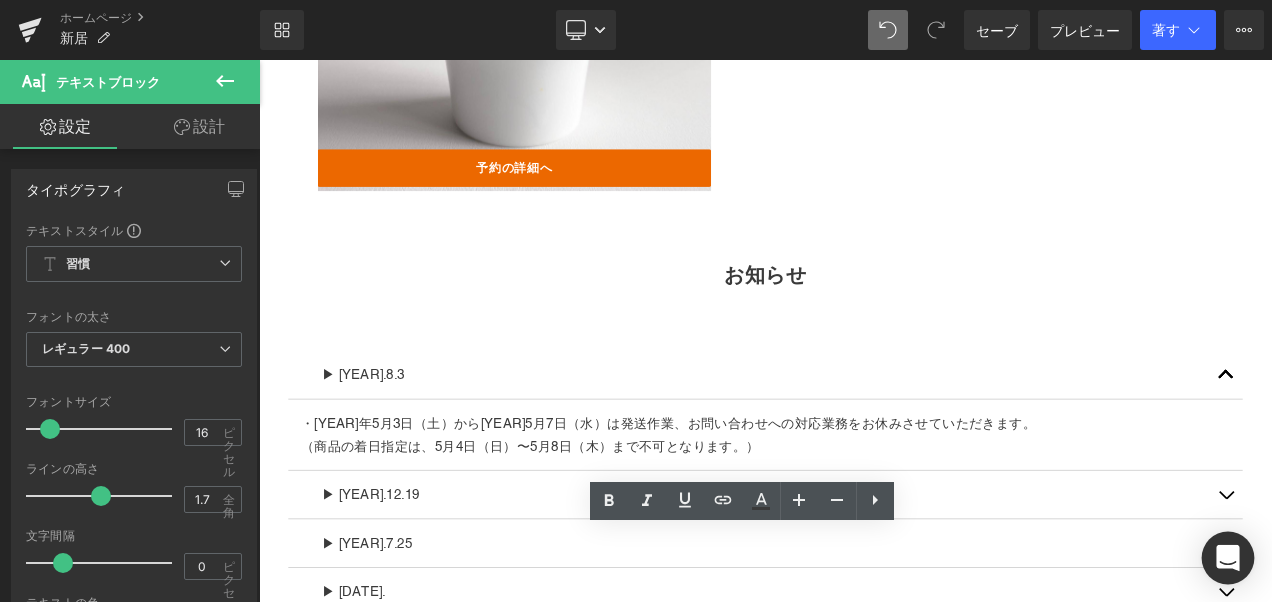 click at bounding box center [1228, 558] 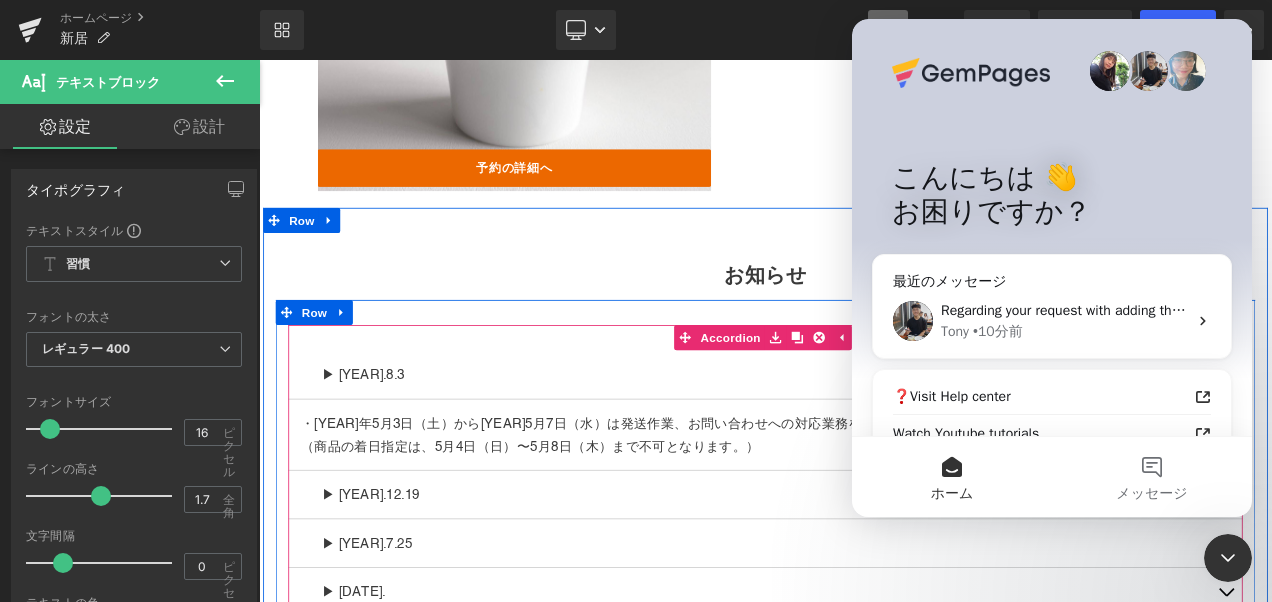 scroll, scrollTop: 0, scrollLeft: 0, axis: both 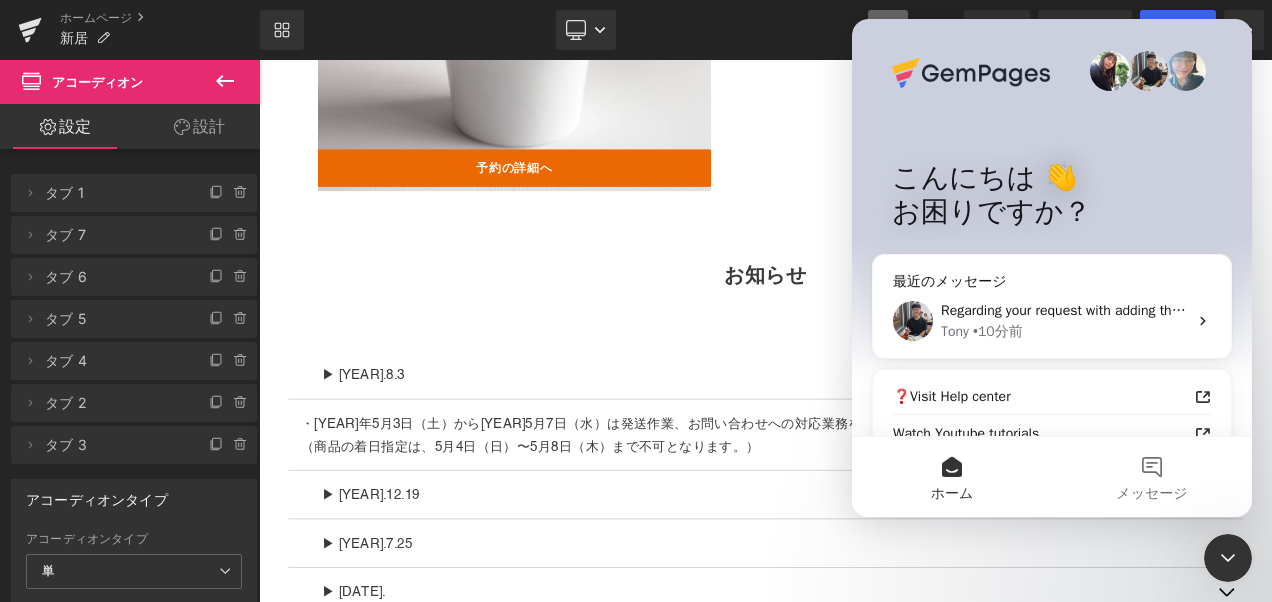 drag, startPoint x: 1267, startPoint y: 268, endPoint x: 1271, endPoint y: 296, distance: 28.284271 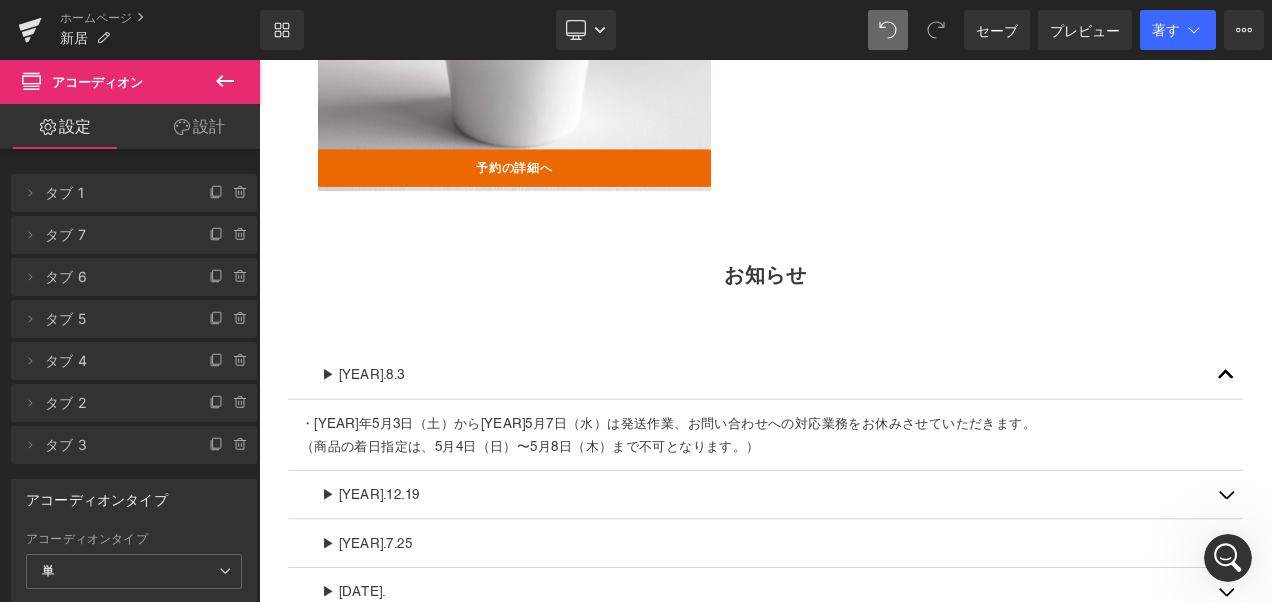 scroll, scrollTop: 0, scrollLeft: 0, axis: both 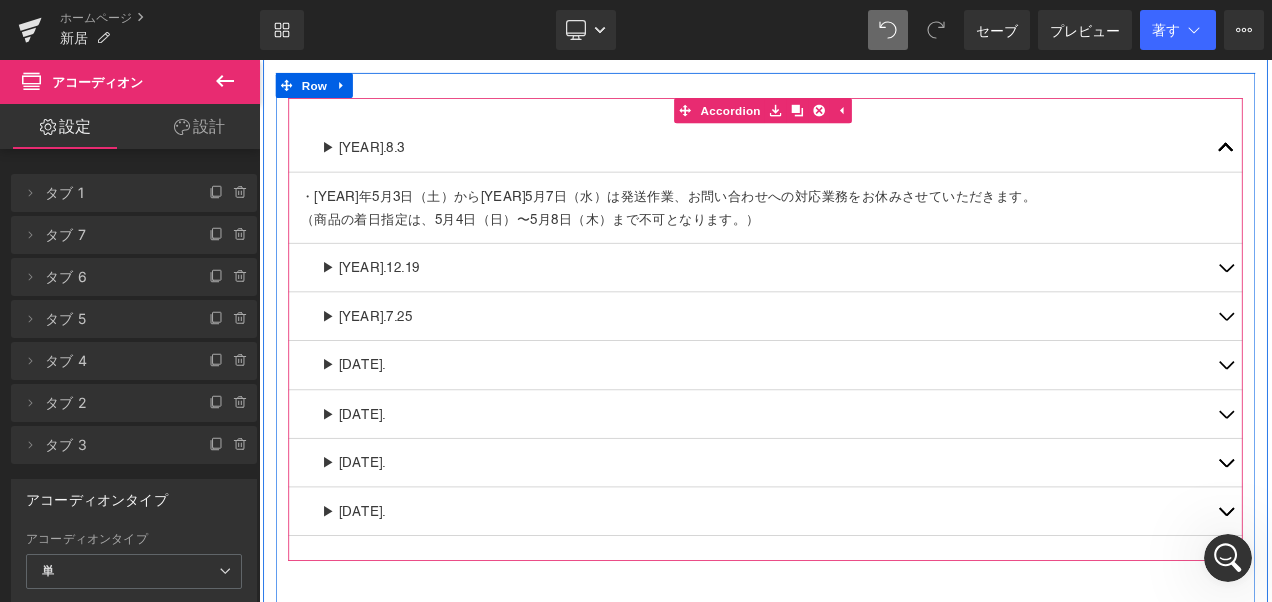 click at bounding box center [1414, 372] 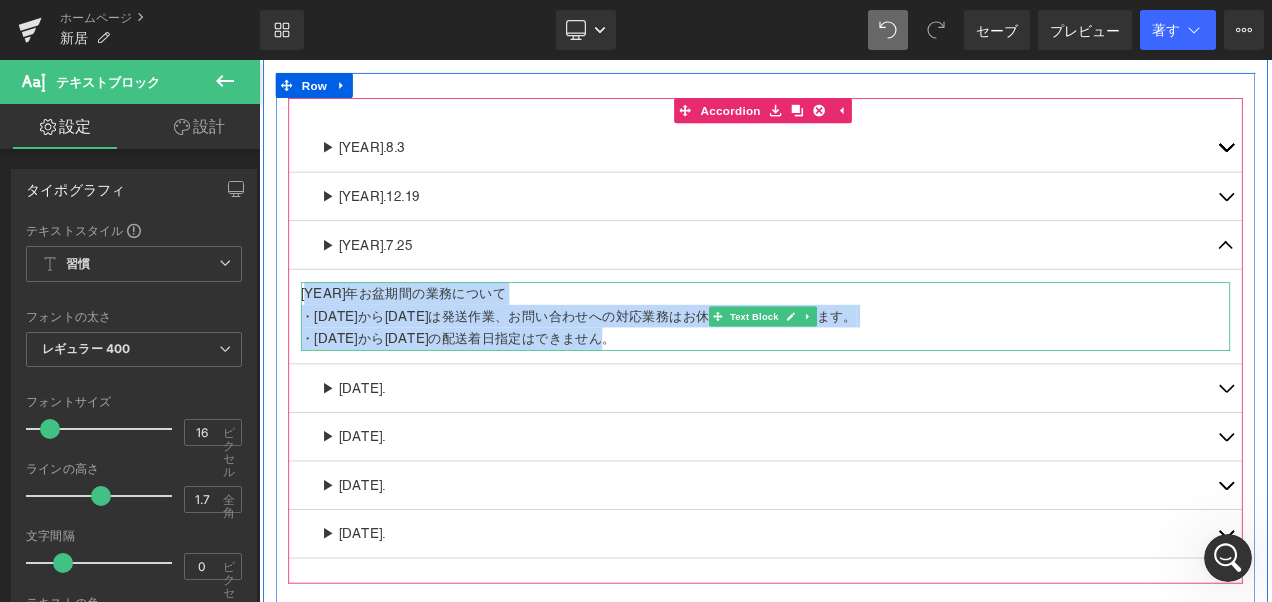 drag, startPoint x: 466, startPoint y: 397, endPoint x: 726, endPoint y: 398, distance: 260.00192 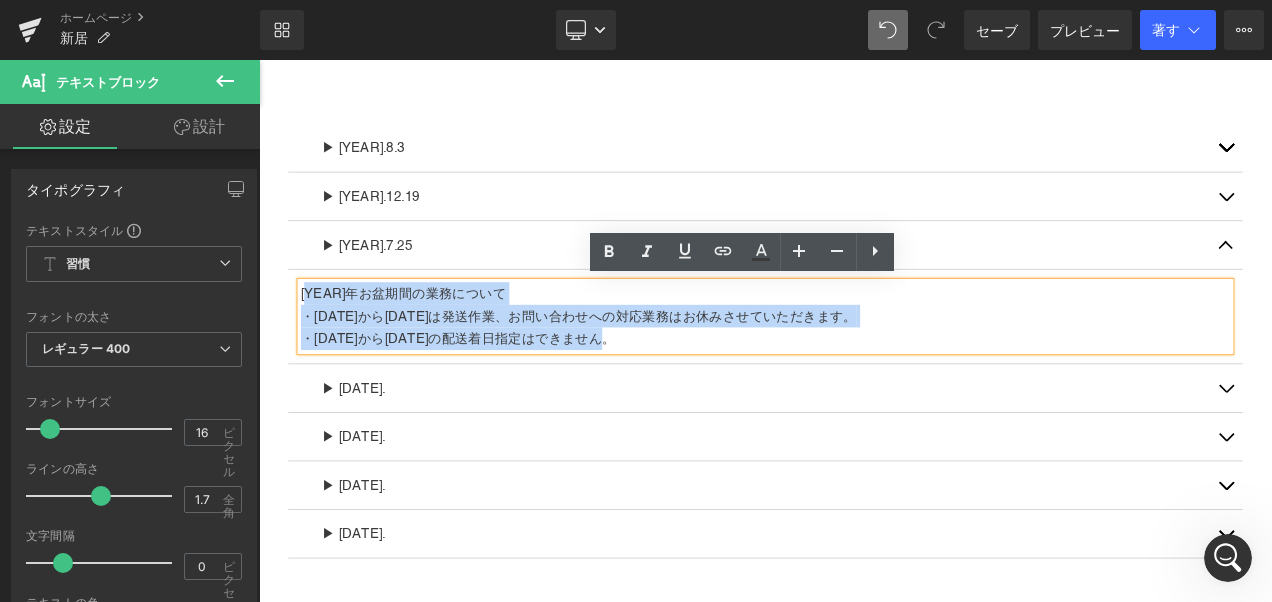 copy on "[YEAR]年お盆期間の業務について 　・8月10日から8月18日は発送作業、お問い合わせへの対応業務はお休みさせていただきます。 　・8月10日から8月18日の配送着日指定はできません。" 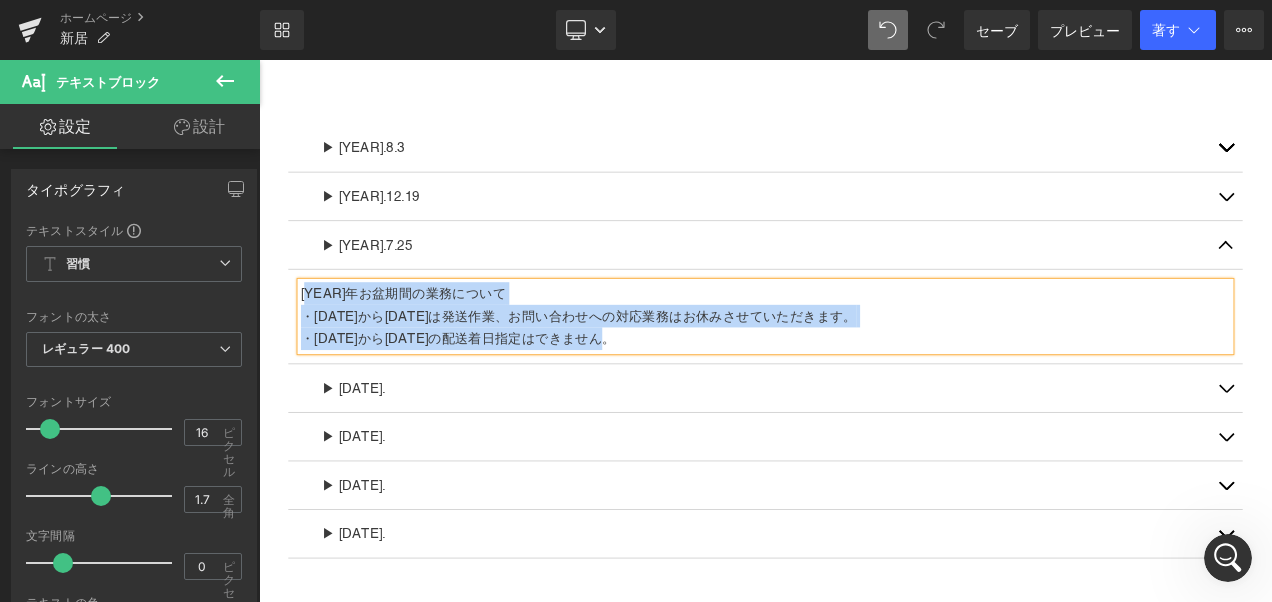 click on "▶ [YEAR].8.3
Text Block" at bounding box center (864, 165) 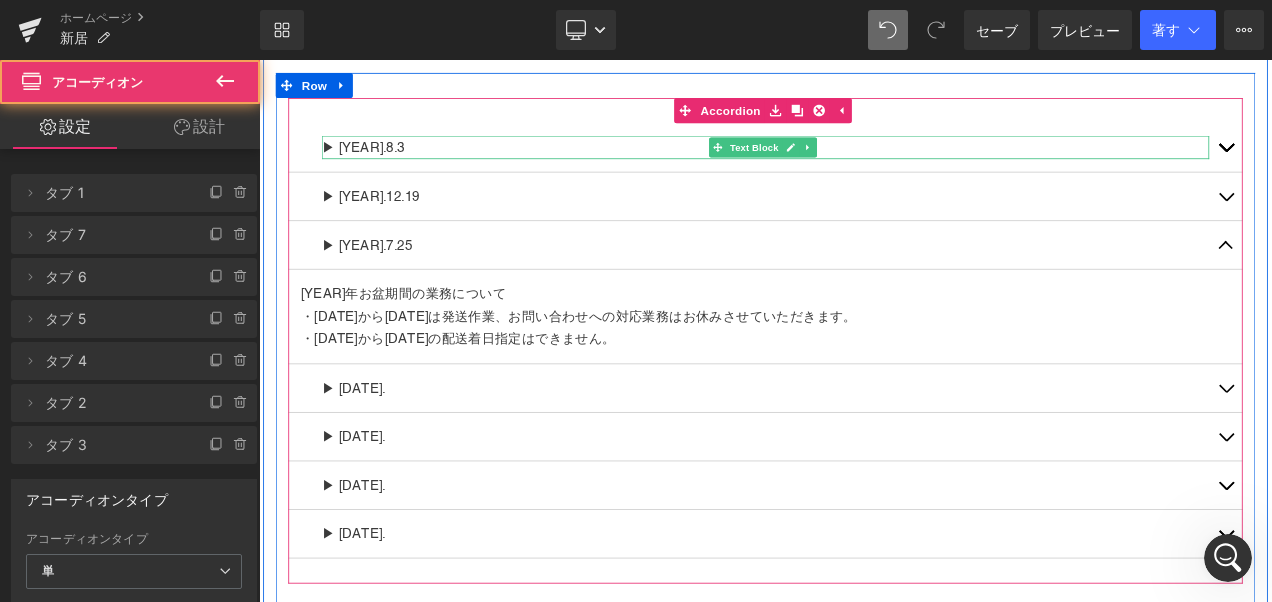 click on "▶ [YEAR].8.3" at bounding box center (864, 164) 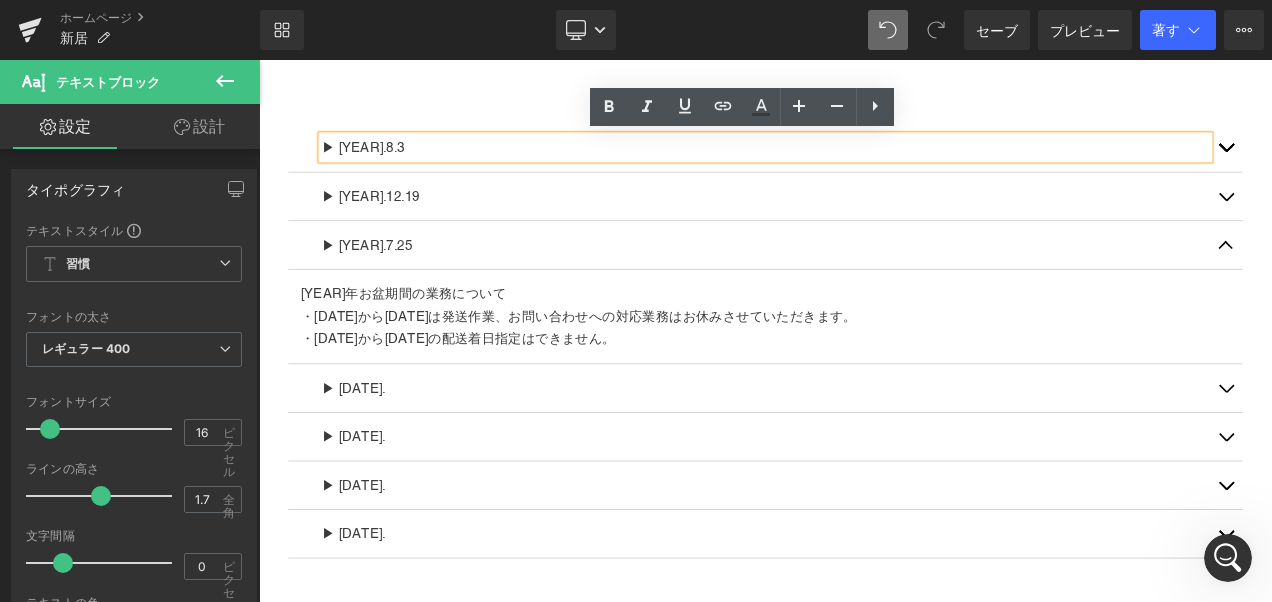 click at bounding box center (1414, 164) 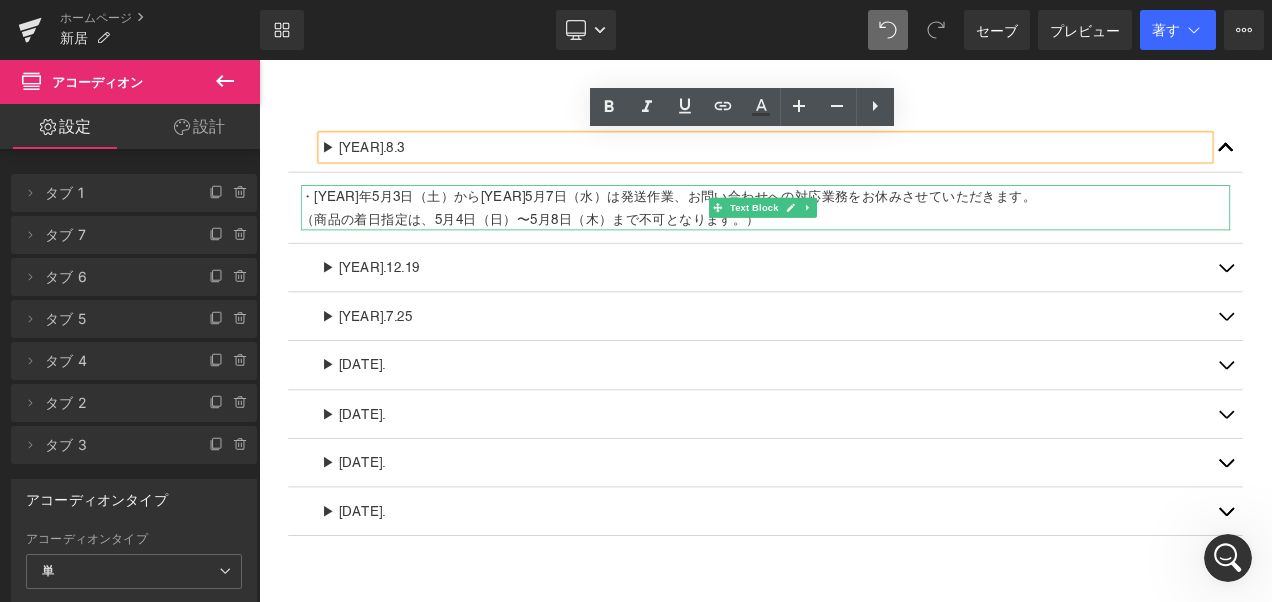 click on "・[YEAR]年5 月3日（土）から[YEAR]5月7日（水）は発送作業、お問い合わせへの対応業務をお休みさせていただきます。 　　（商品の着日指定は、5月4日（日）〜5月8日（木）まで不可となります。）" at bounding box center (864, 237) 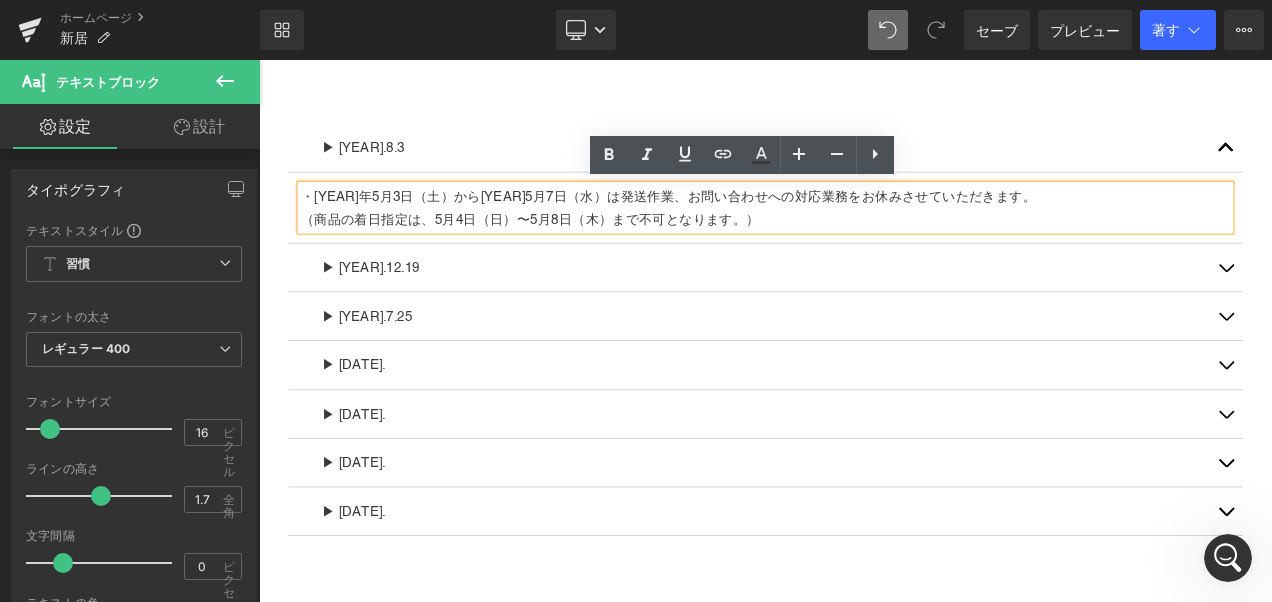 type 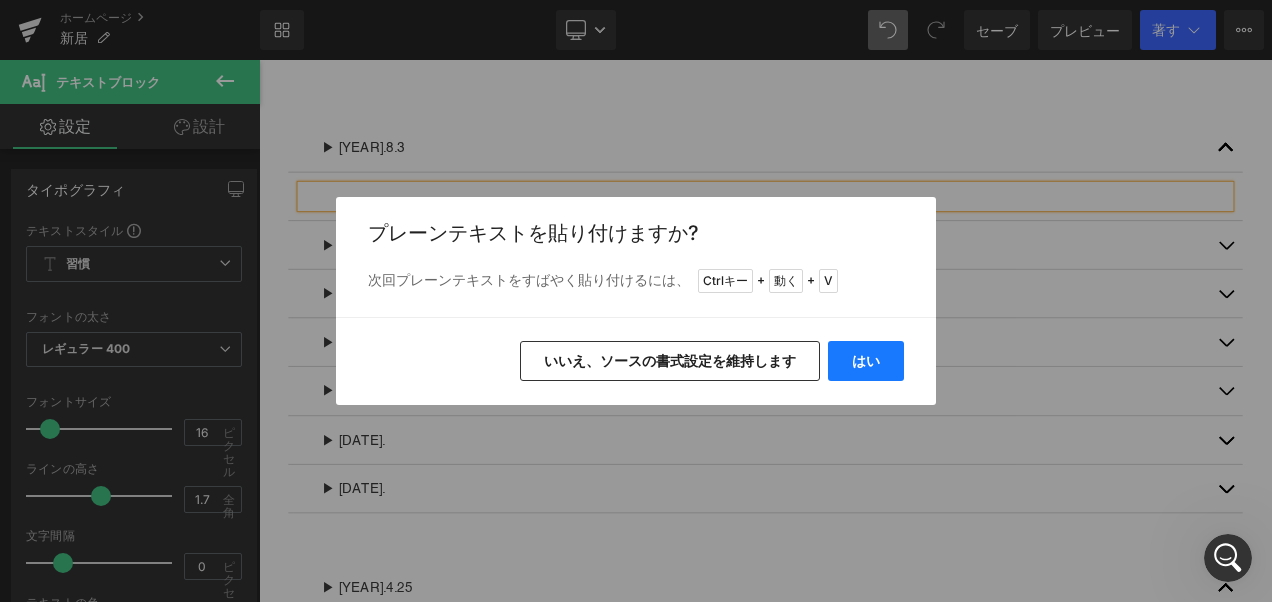 click on "はい" at bounding box center [866, 361] 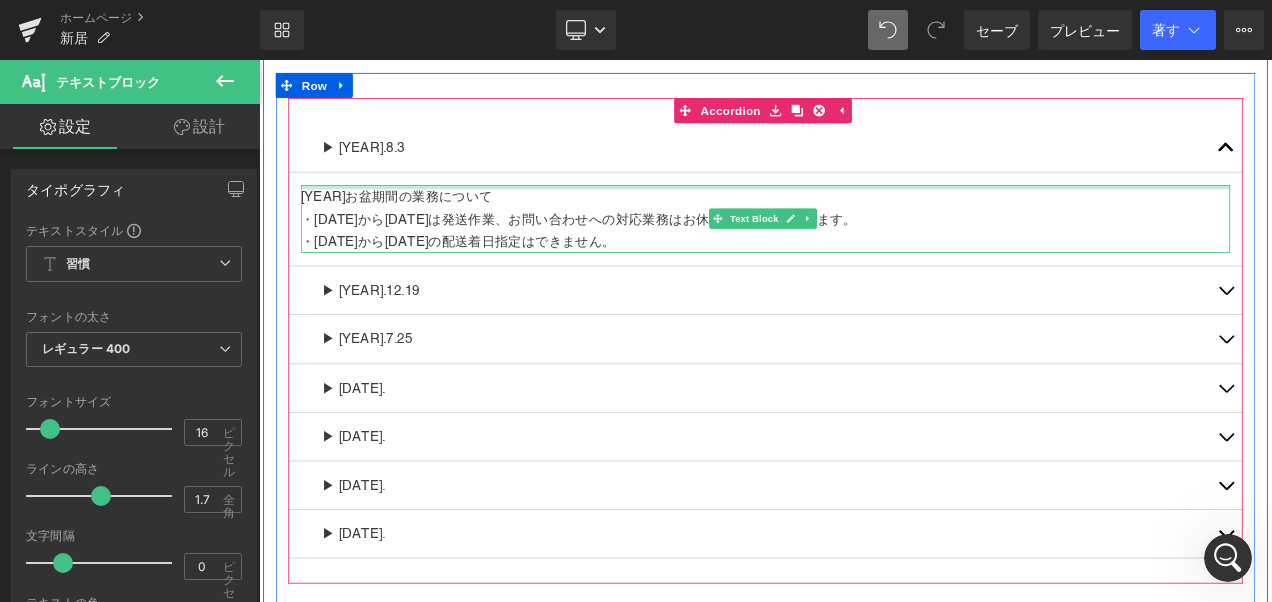 click on "[YEAR]お盆期間の業務について" at bounding box center [864, 223] 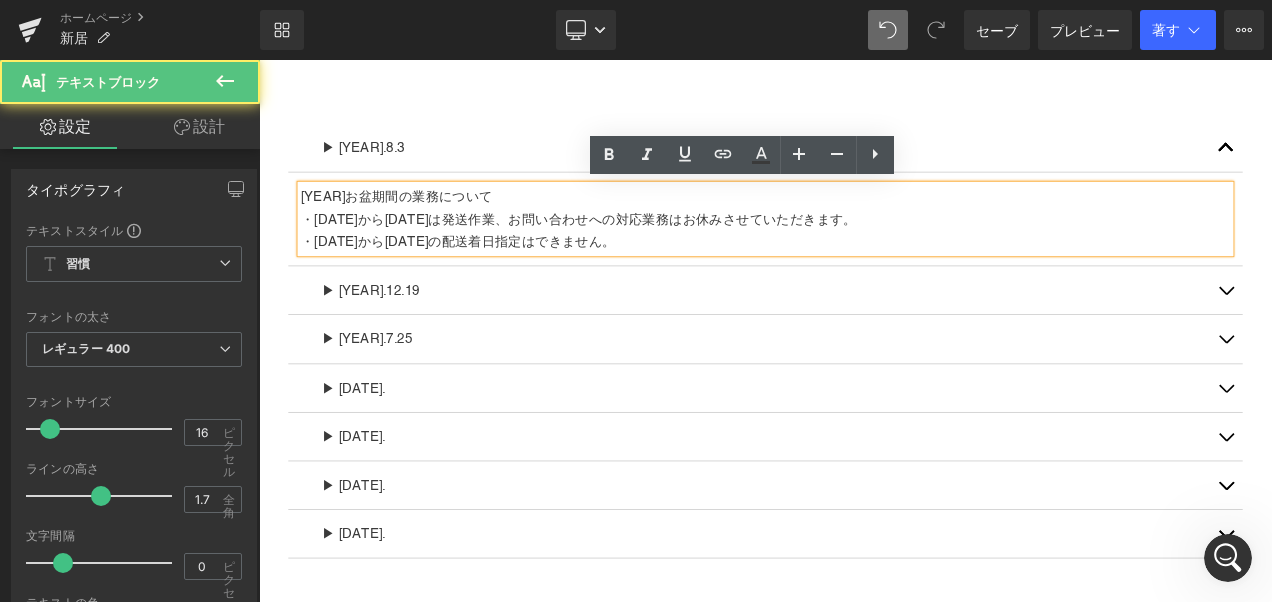 click on "[YEAR]お盆期間の業務について" at bounding box center (864, 223) 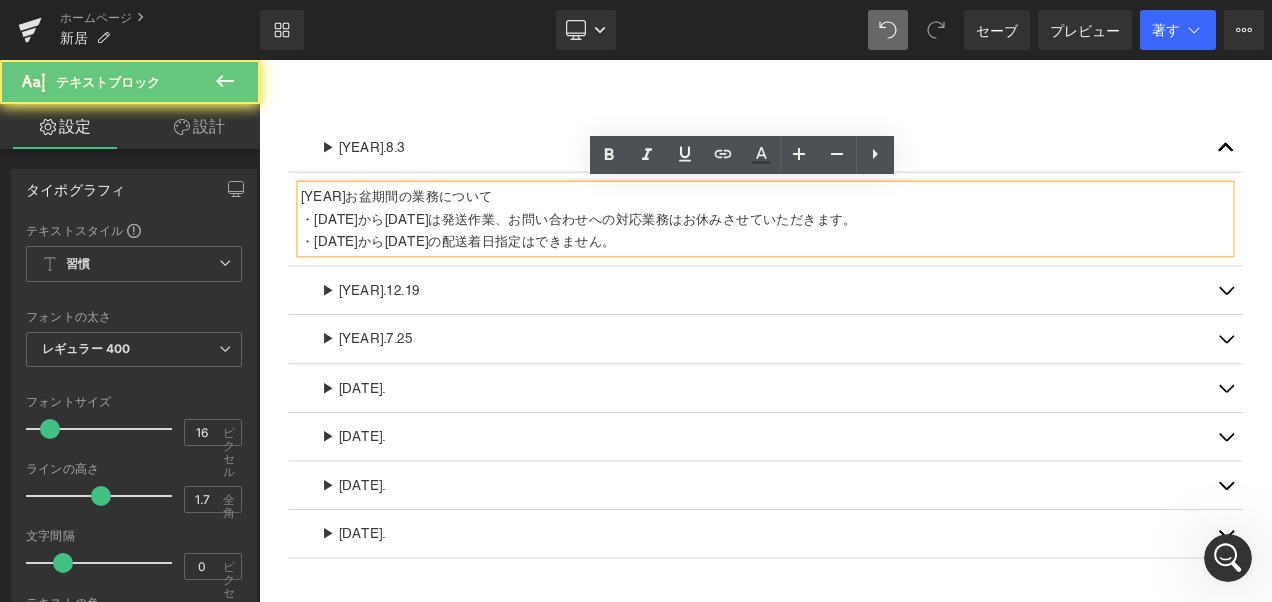 click on "[YEAR]お盆期間の業務について" at bounding box center [864, 223] 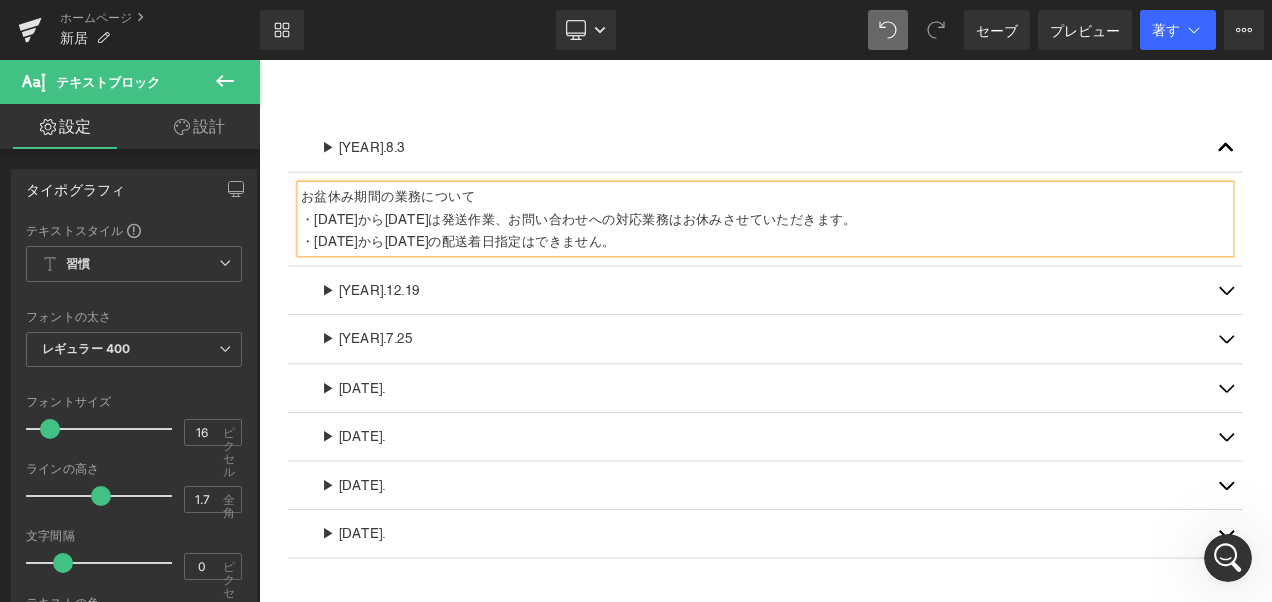 click on "お盆休み期間の業務について" at bounding box center [864, 223] 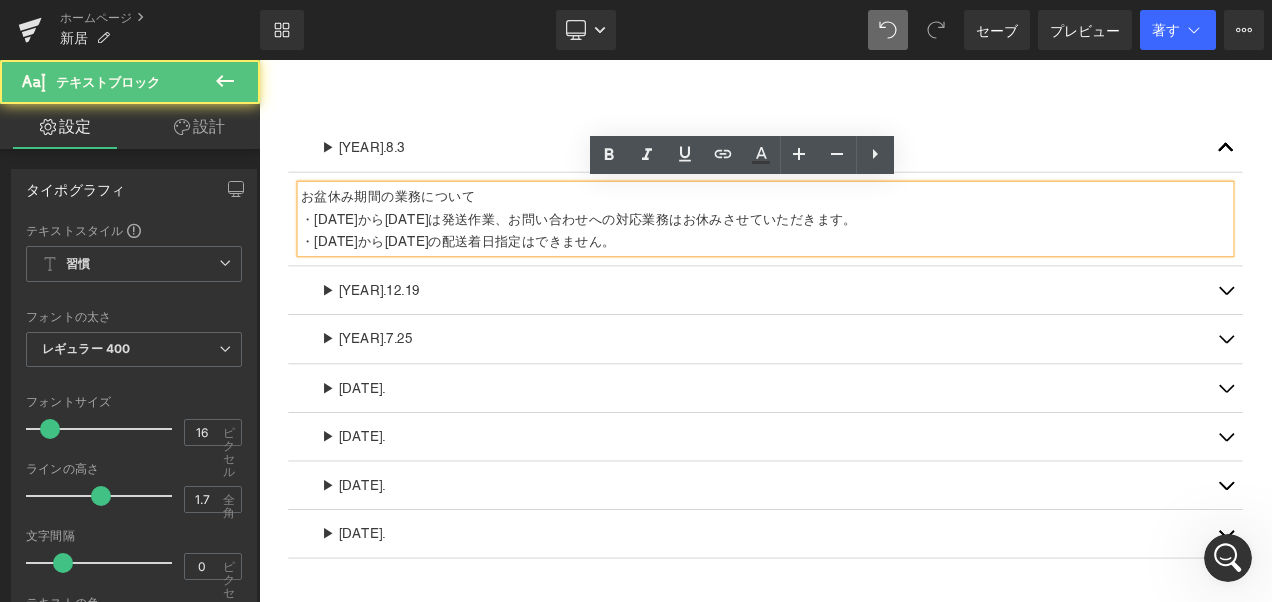 click on "お盆休み期間の業務について" at bounding box center (864, 223) 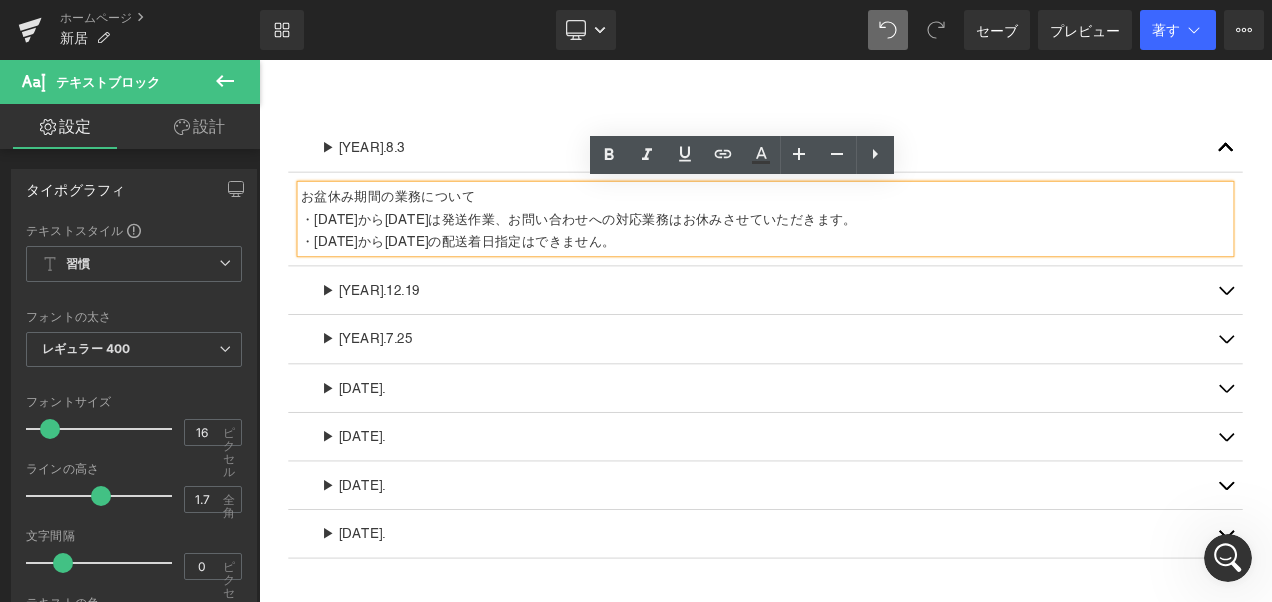 click on "お盆休み期間の業務について" at bounding box center (864, 223) 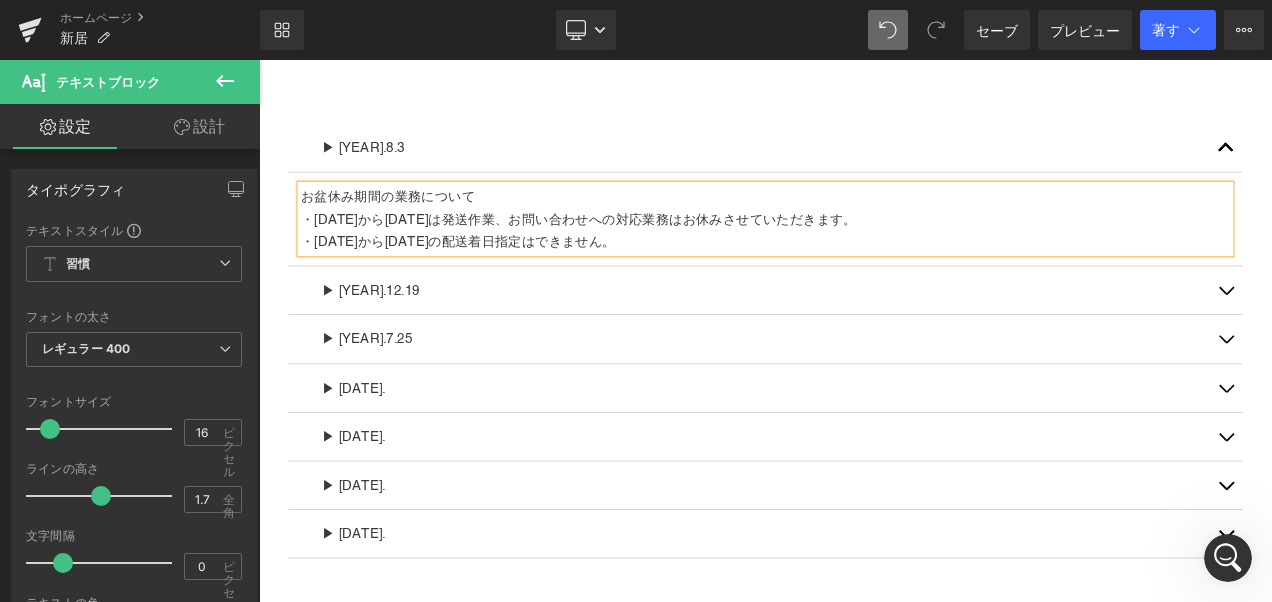 click on "・[DATE]から[DATE]は発送作業、お問い合わせへの対応業務はお休みさせていただきます。" at bounding box center (864, 250) 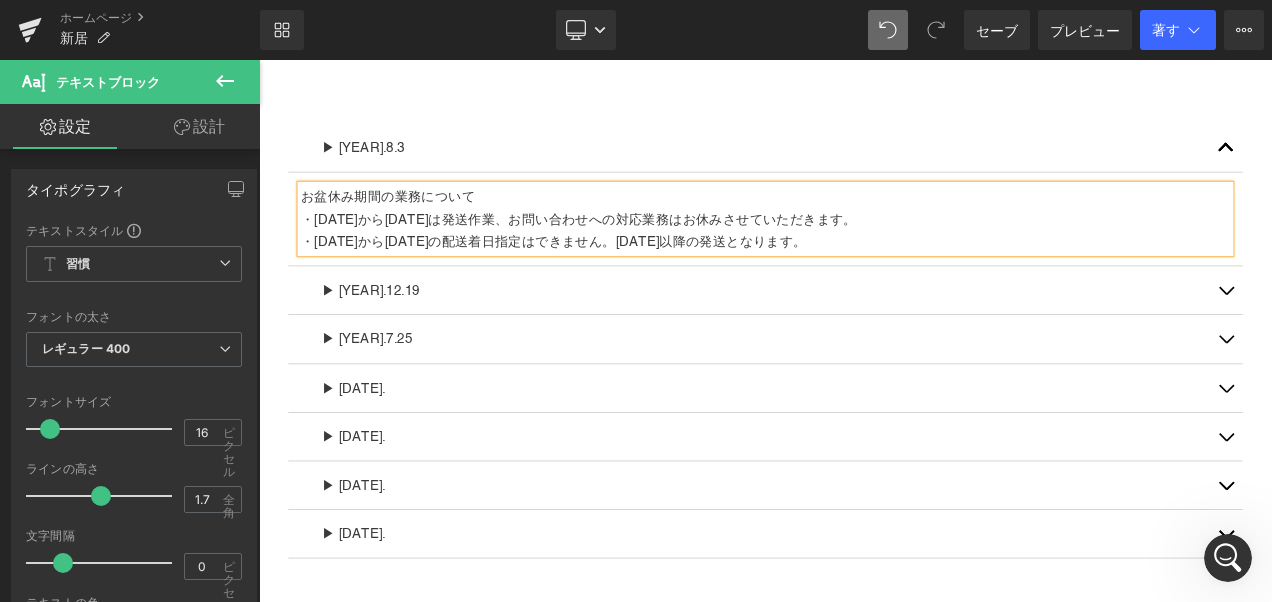 click on "・[DATE]から[DATE]の配送着日指定はできません。[DATE]以降の発送となります。" at bounding box center [864, 277] 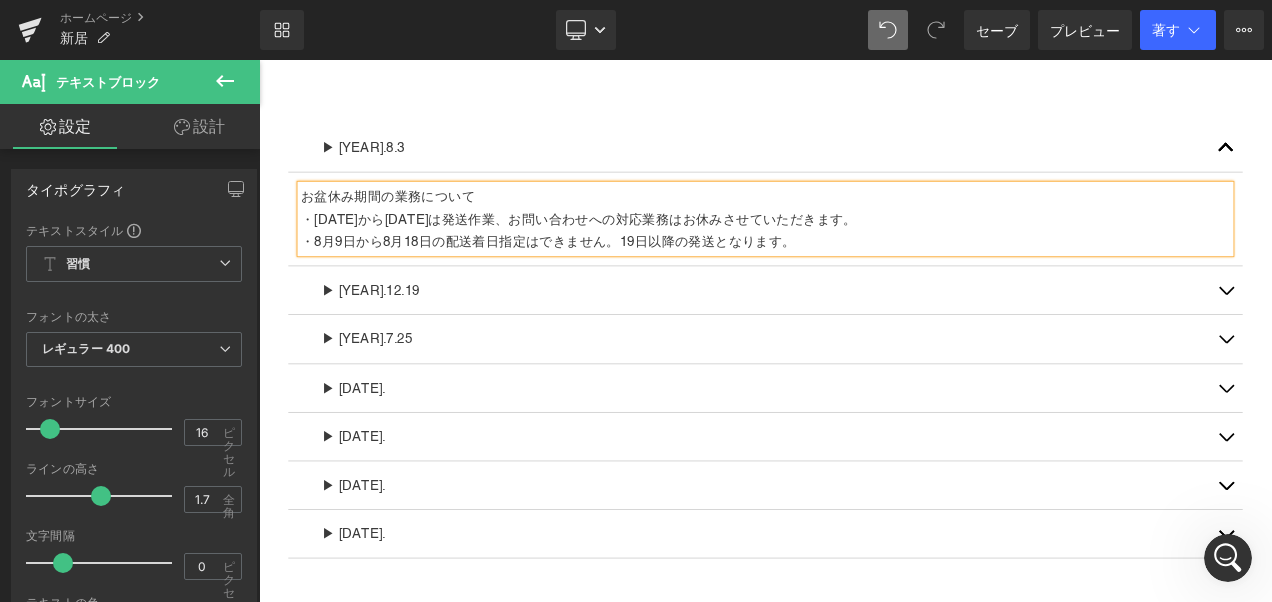 click on "・8月9日から8月18日の配送着日指定はできません。19日以降の発送となります。" at bounding box center (864, 277) 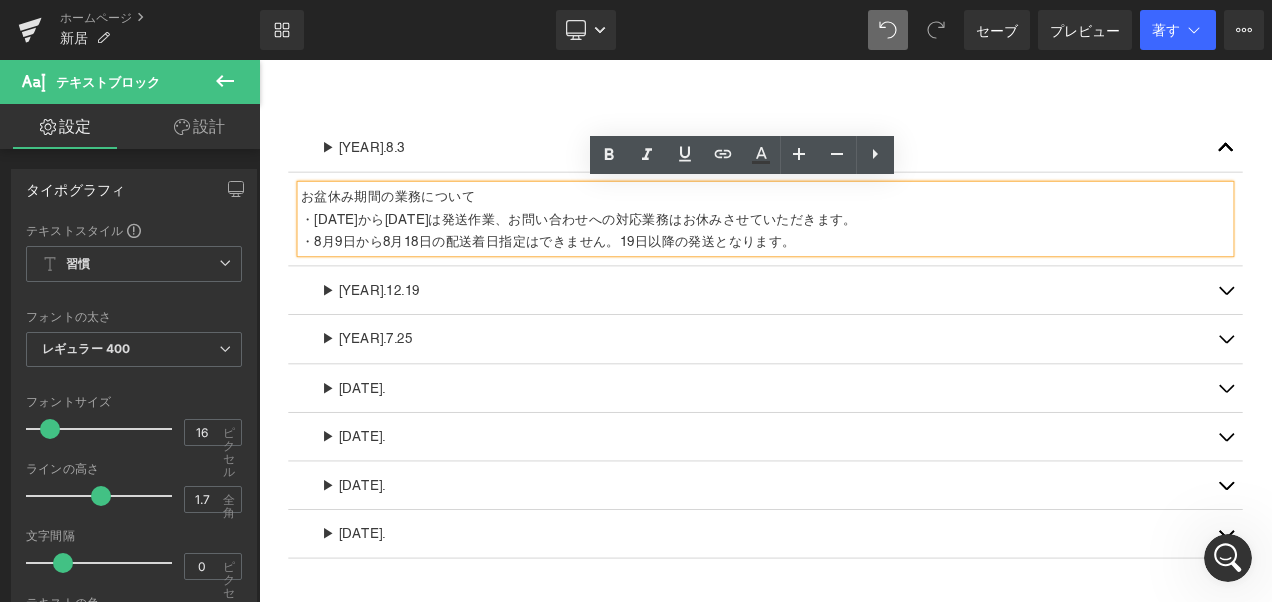 click on "・8月9日から8月18日の配送着日指定はできません。19日以降の発送となります。" at bounding box center (864, 277) 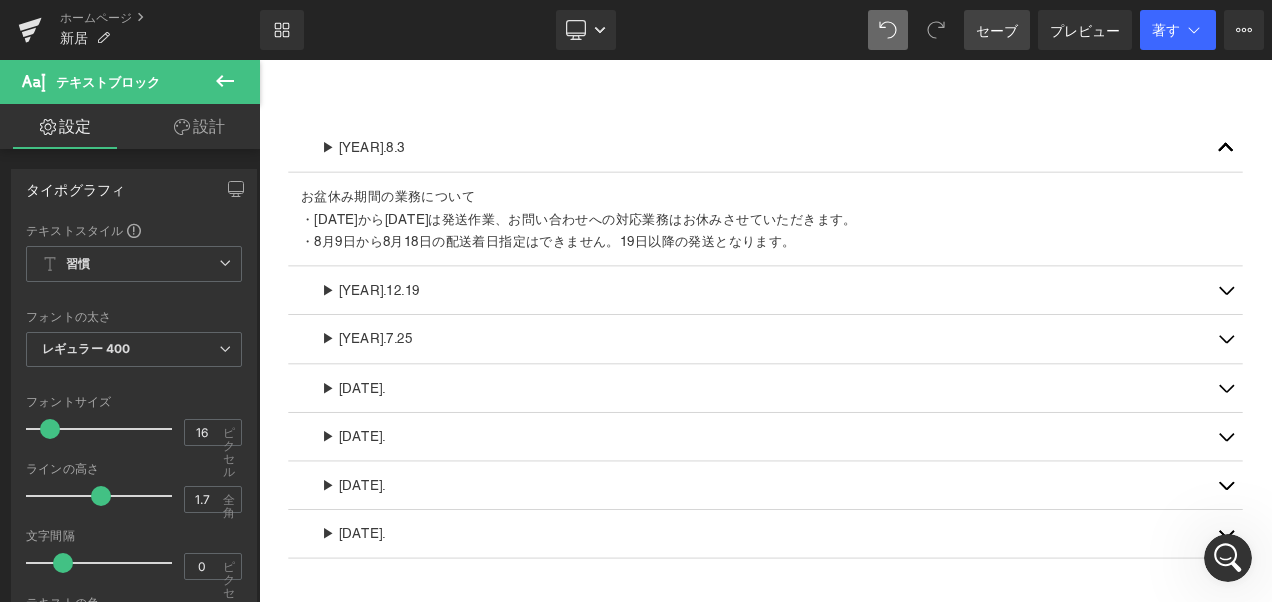 drag, startPoint x: 993, startPoint y: 33, endPoint x: 854, endPoint y: 86, distance: 148.76155 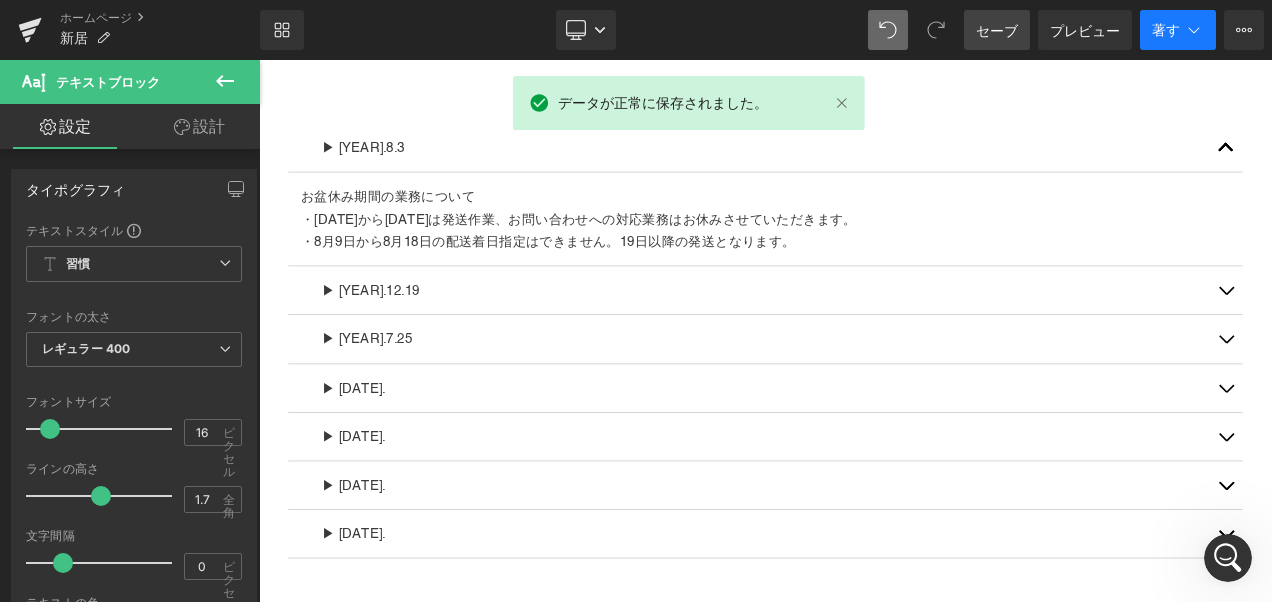 click 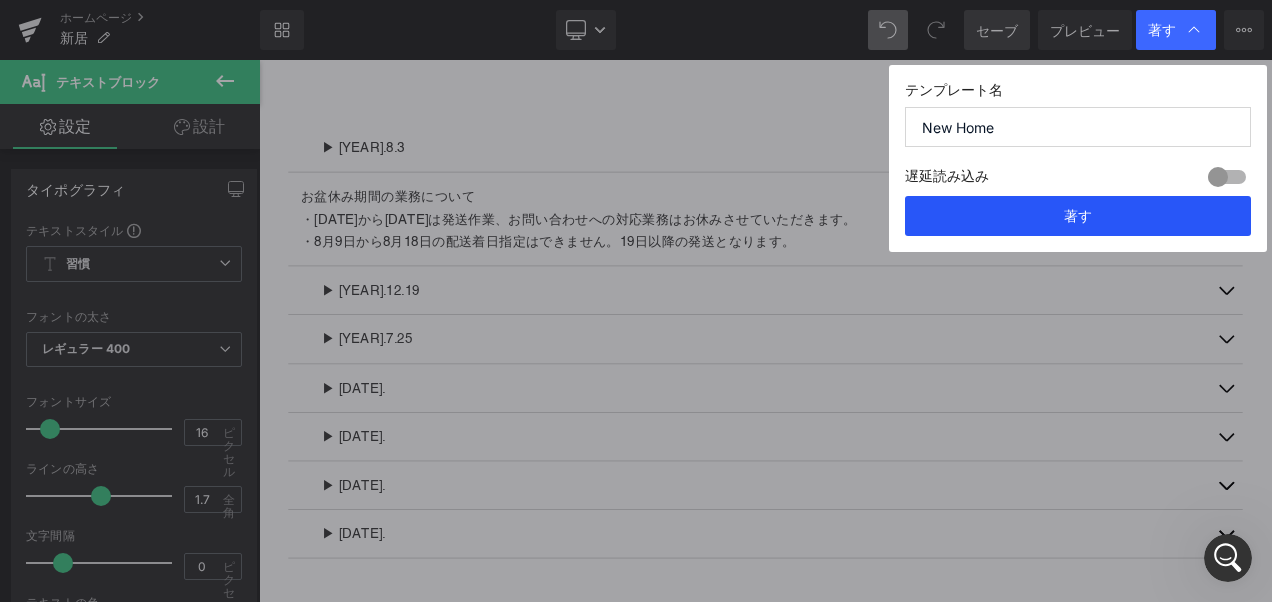 drag, startPoint x: 1071, startPoint y: 218, endPoint x: 353, endPoint y: 348, distance: 729.6739 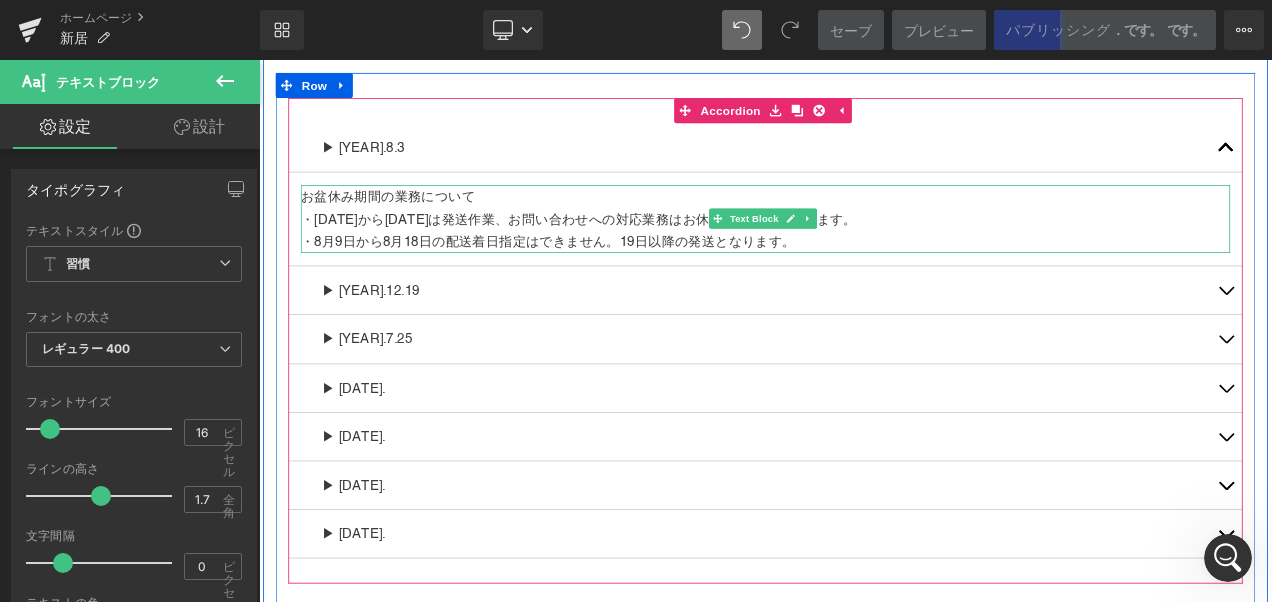 click on "・8月9日から8月18日の配送着日指定はできません。19日以降の発送となります。" at bounding box center [864, 277] 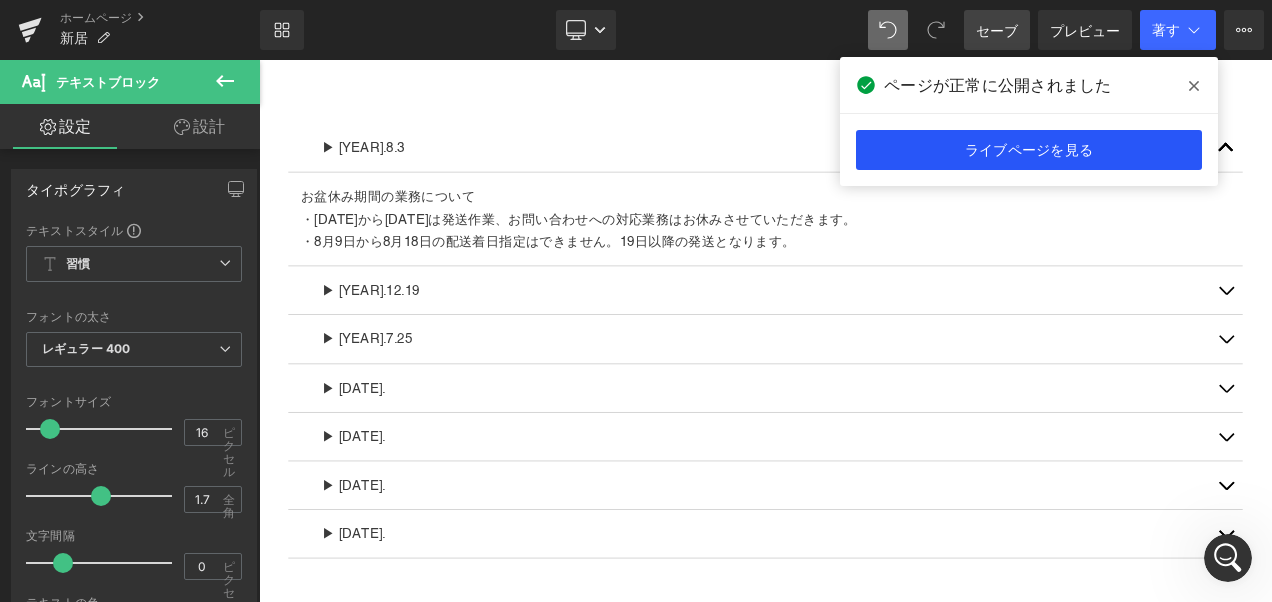 click on "ライブページを見る" at bounding box center [1029, 150] 